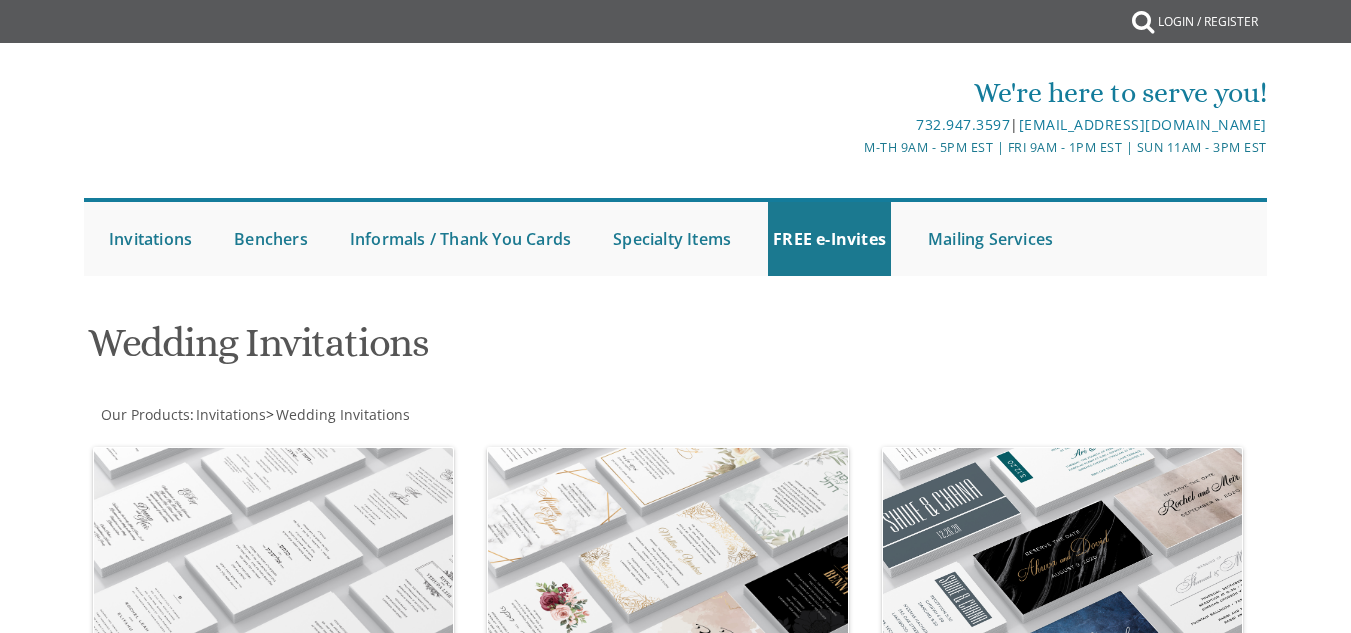 scroll, scrollTop: 400, scrollLeft: 0, axis: vertical 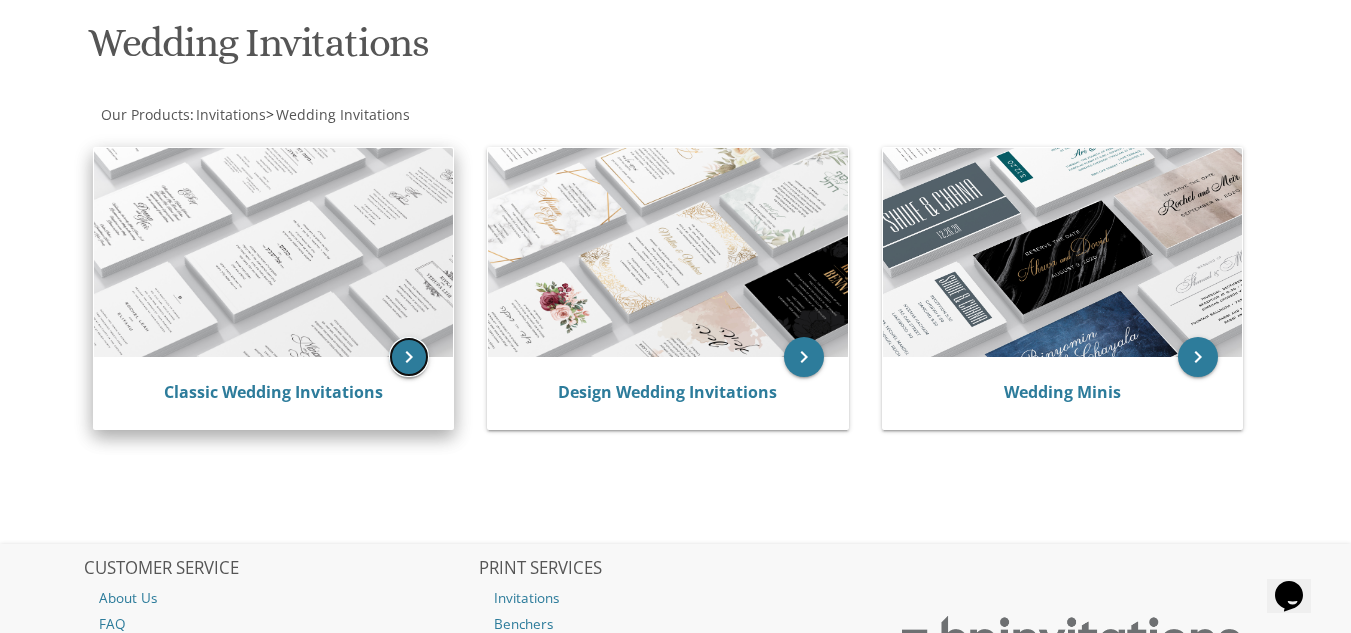 click on "keyboard_arrow_right" at bounding box center [409, 357] 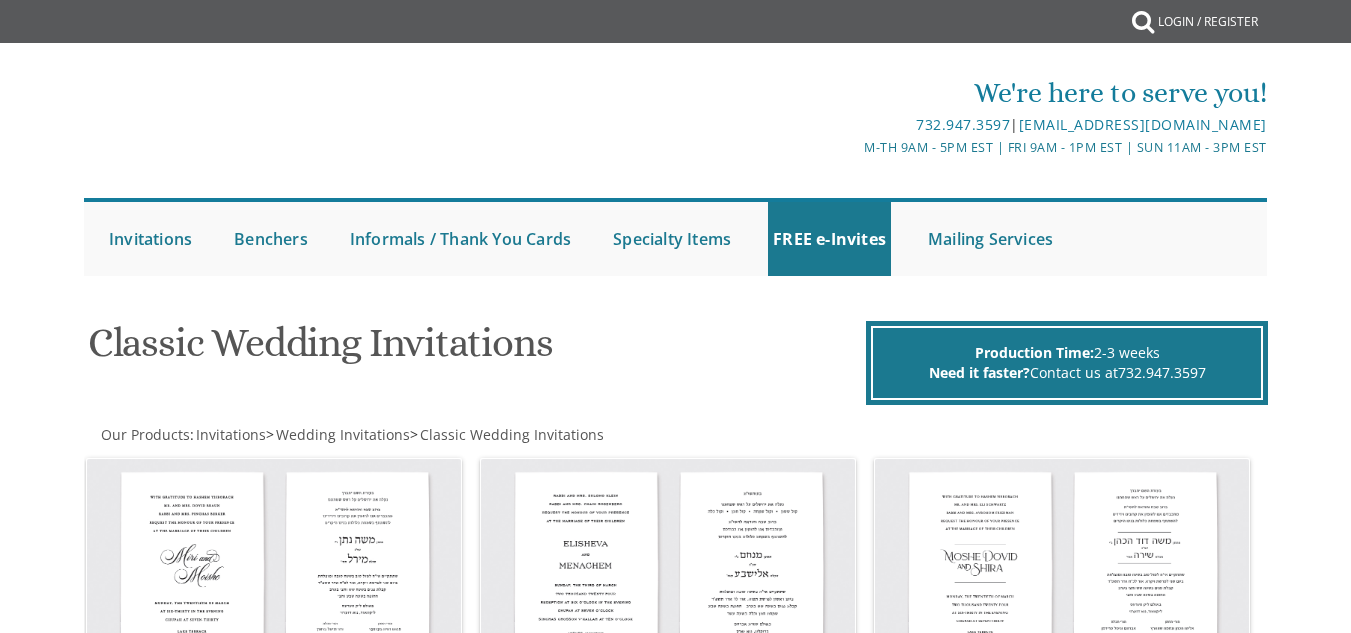 scroll, scrollTop: 0, scrollLeft: 0, axis: both 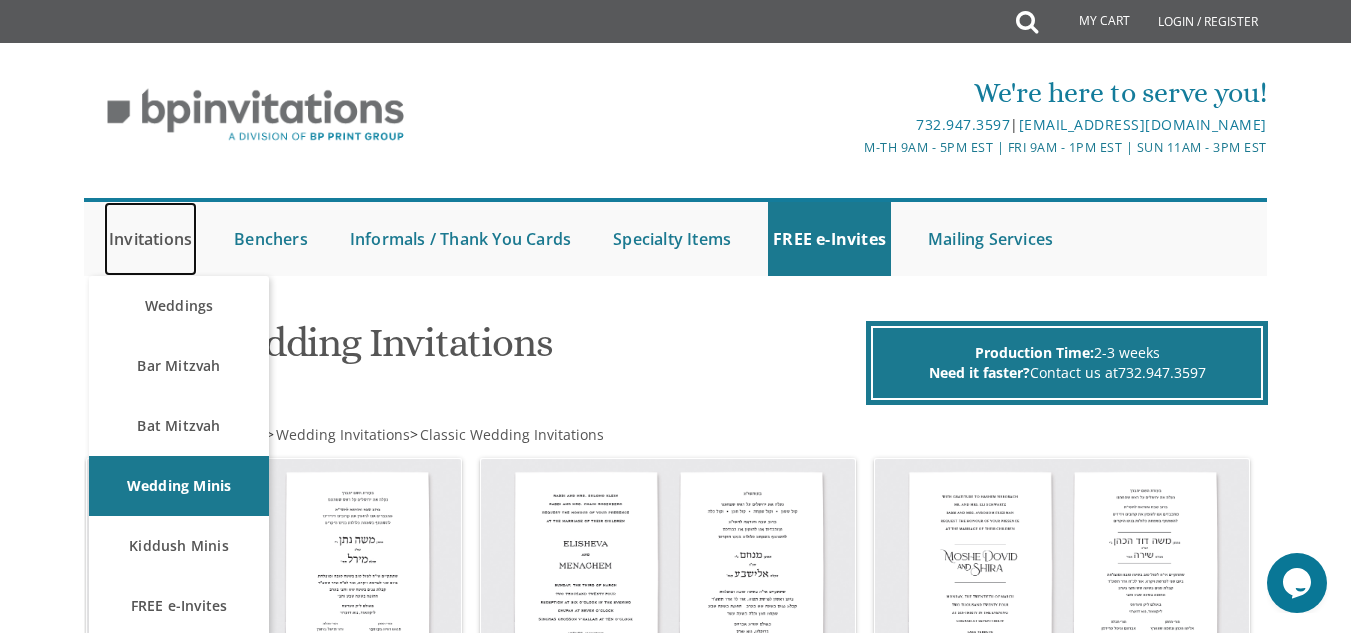 click on "Invitations" at bounding box center (150, 239) 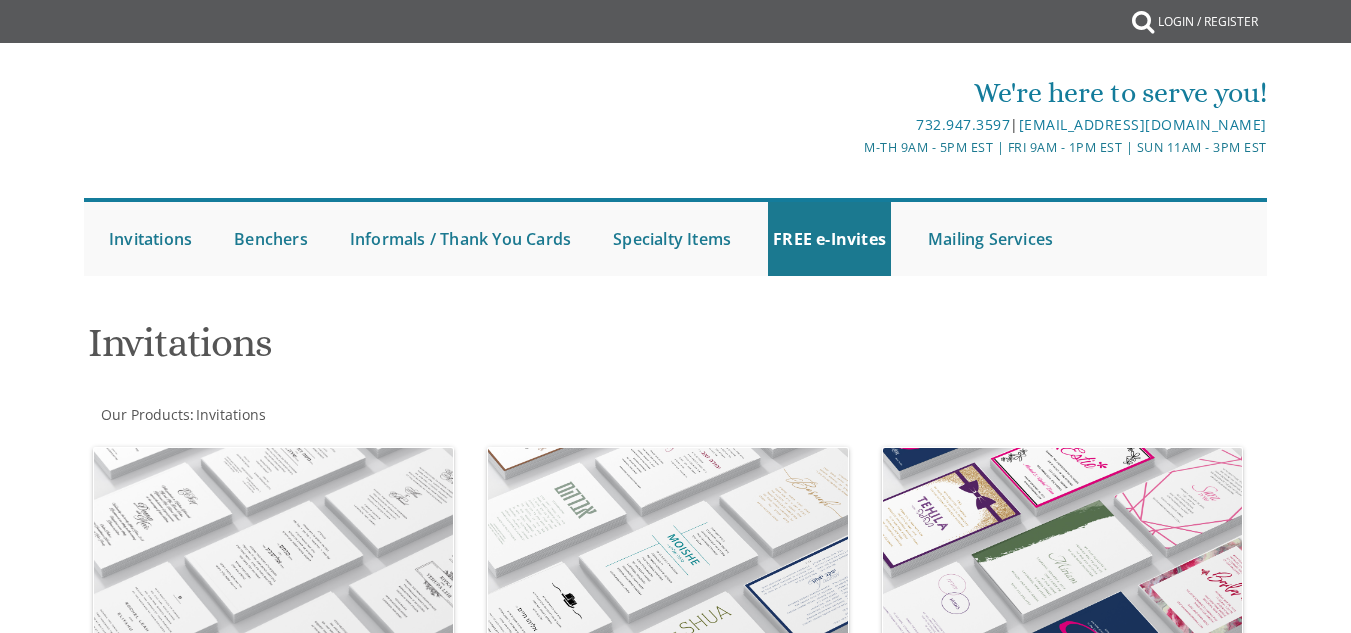 scroll, scrollTop: 0, scrollLeft: 0, axis: both 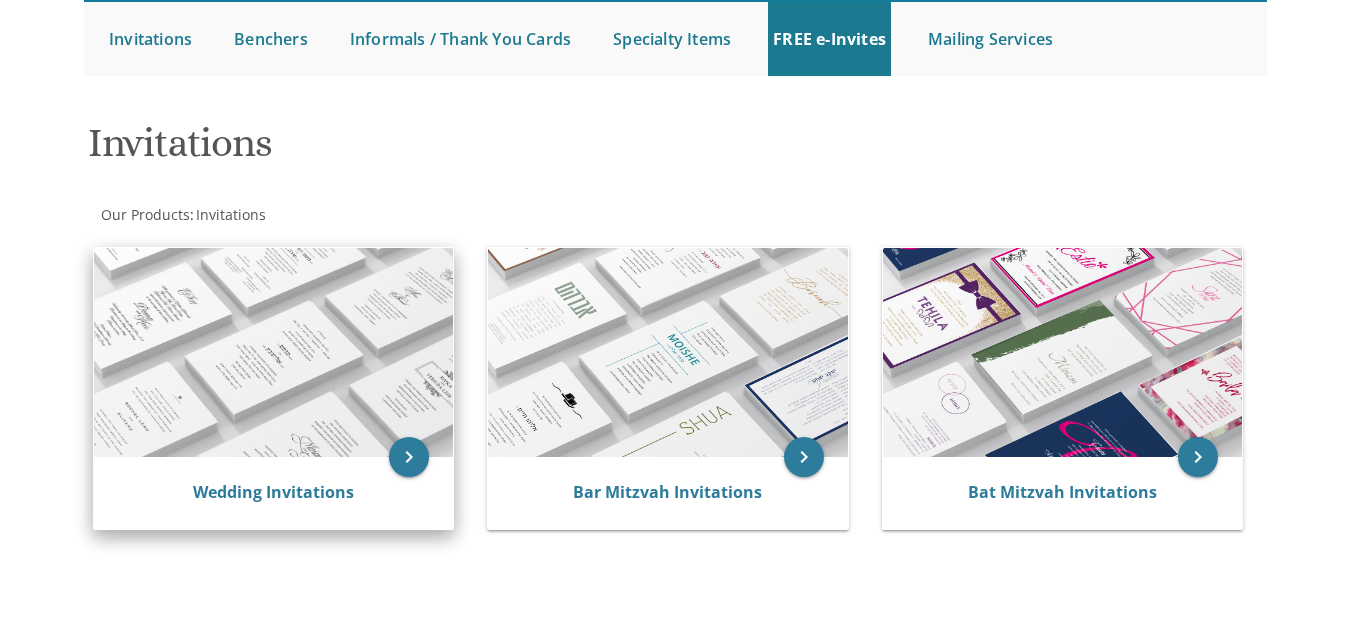 click at bounding box center (273, 353) 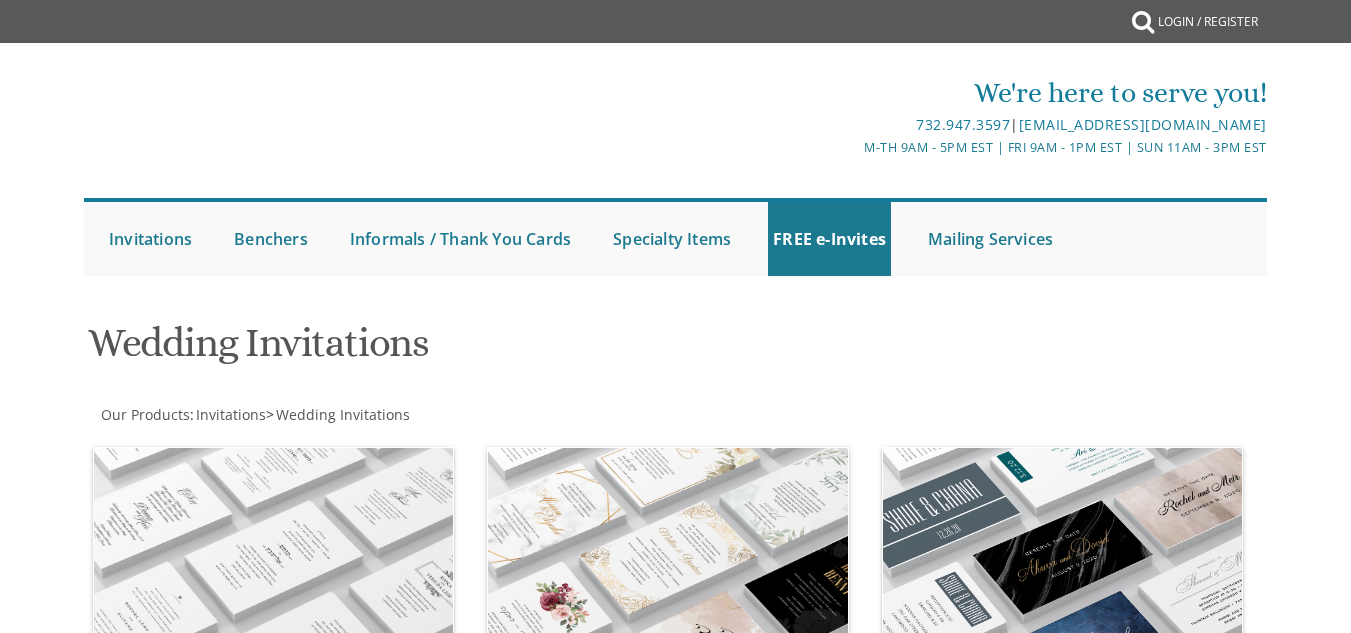 scroll, scrollTop: 0, scrollLeft: 0, axis: both 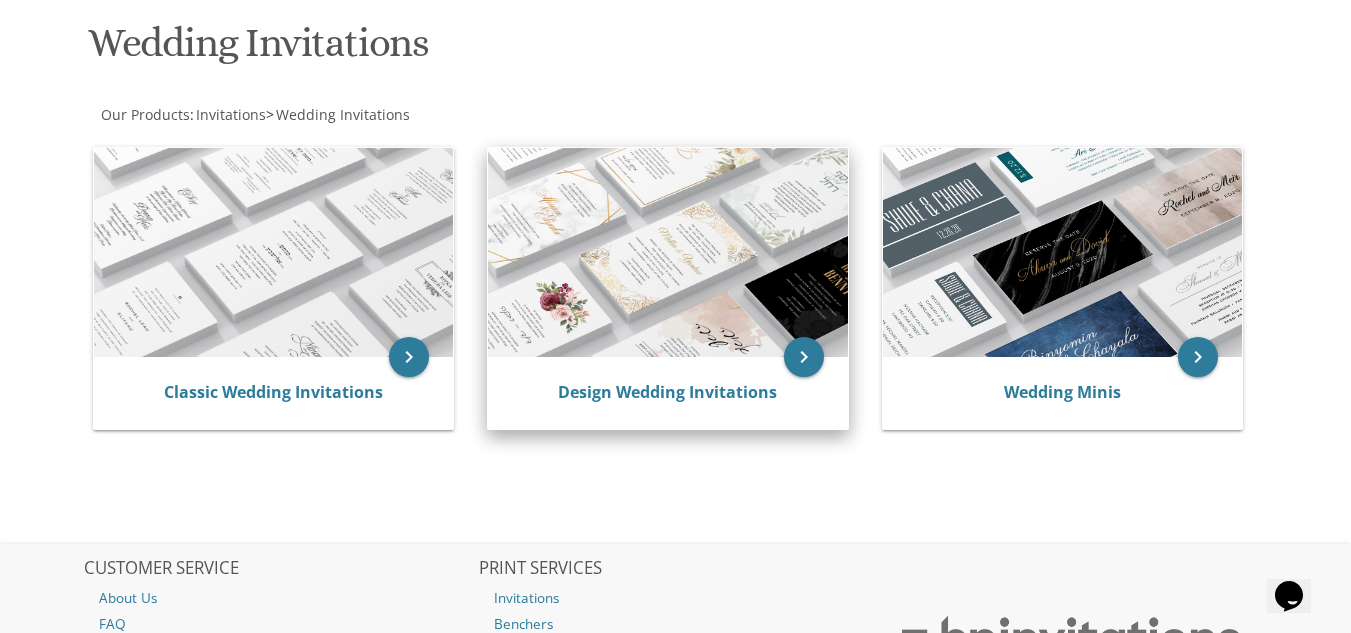 click at bounding box center [667, 253] 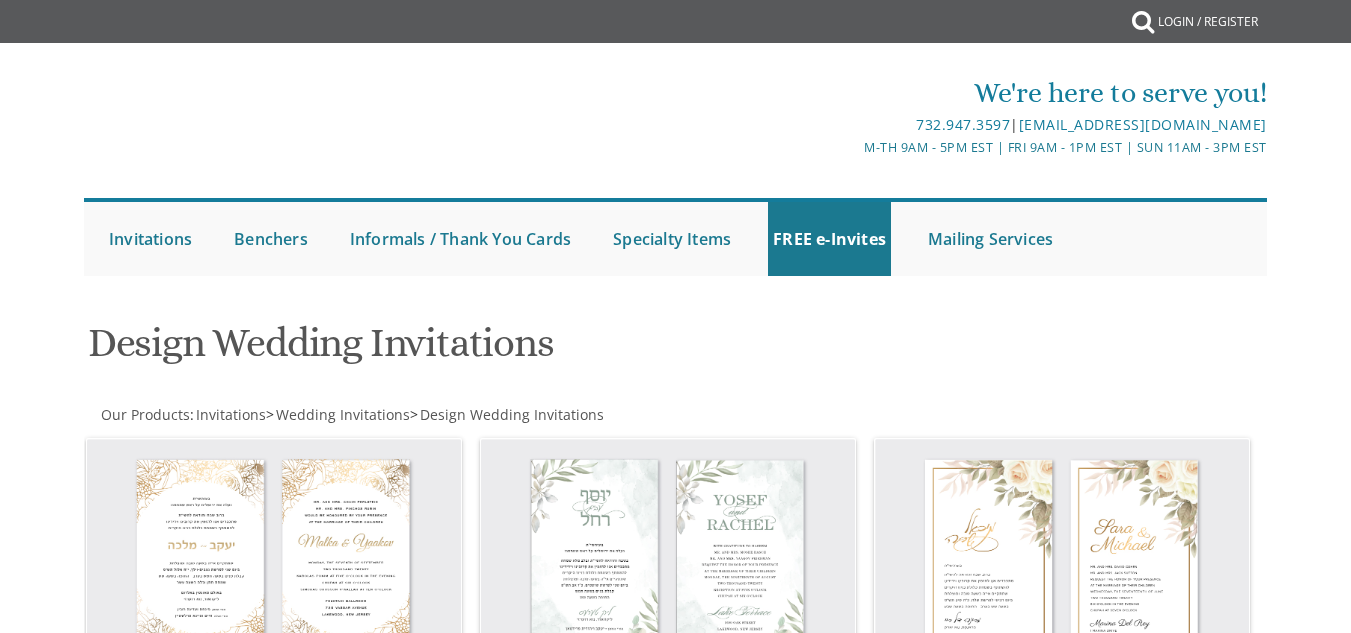 scroll, scrollTop: 0, scrollLeft: 0, axis: both 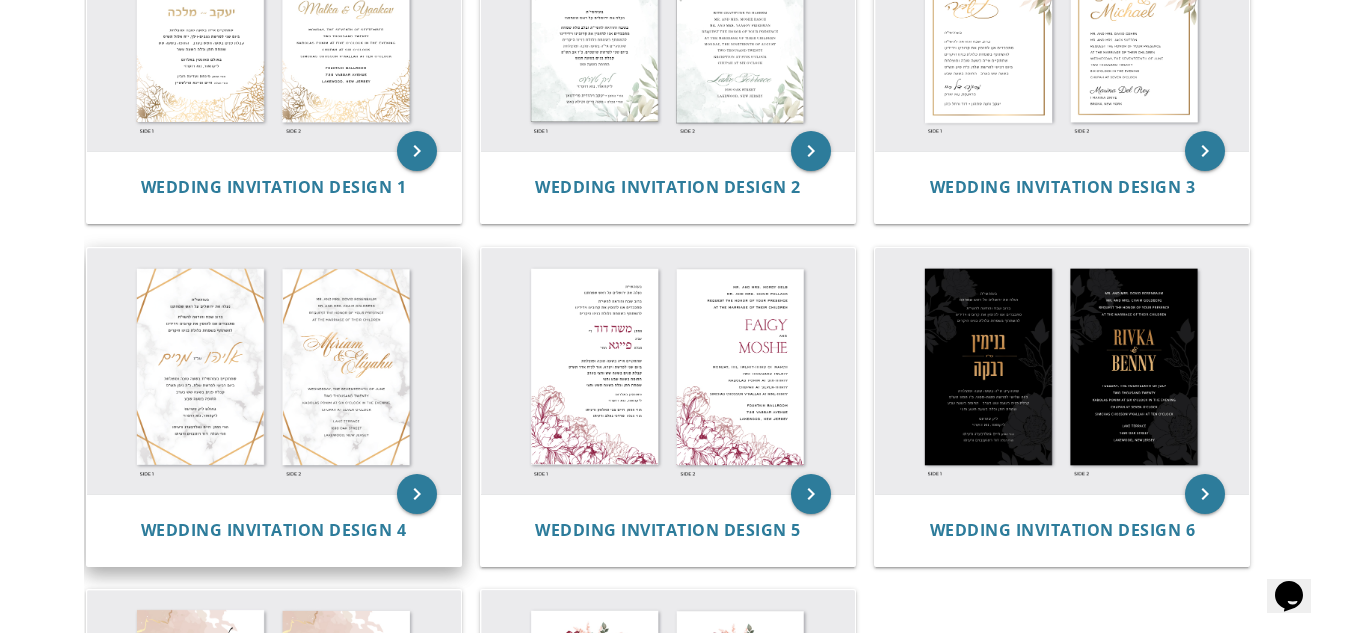 click at bounding box center (274, 371) 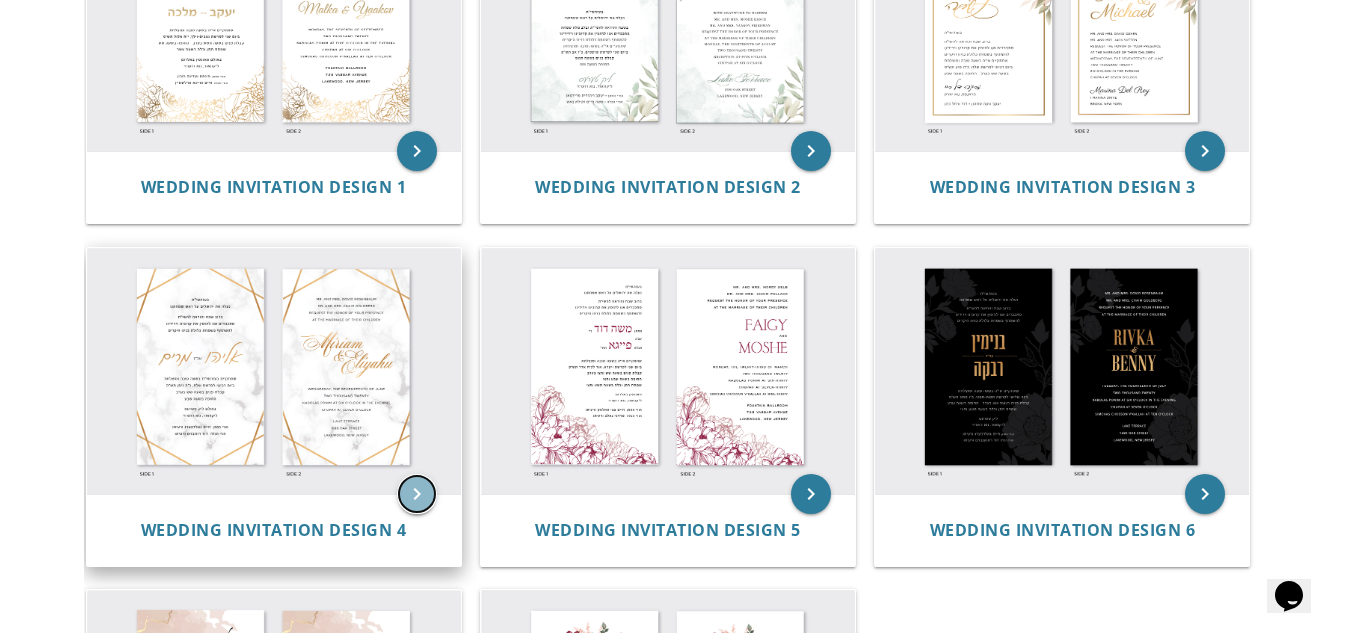 click on "keyboard_arrow_right" at bounding box center [417, 494] 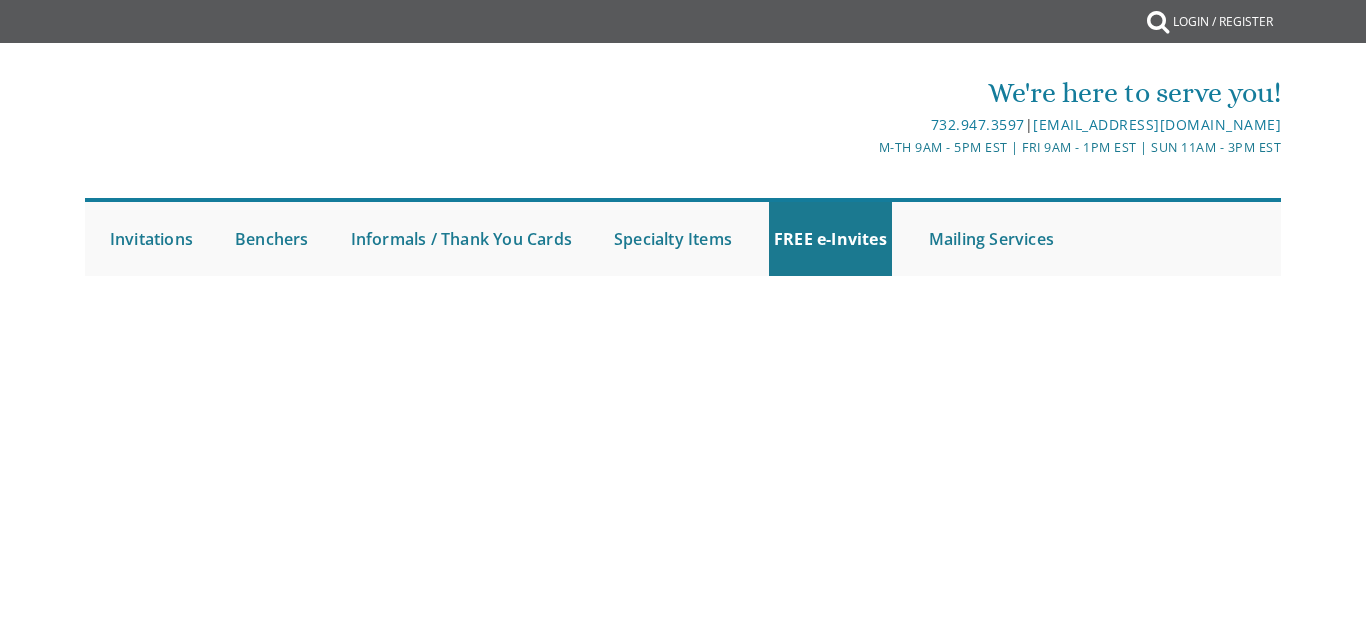 scroll, scrollTop: 0, scrollLeft: 0, axis: both 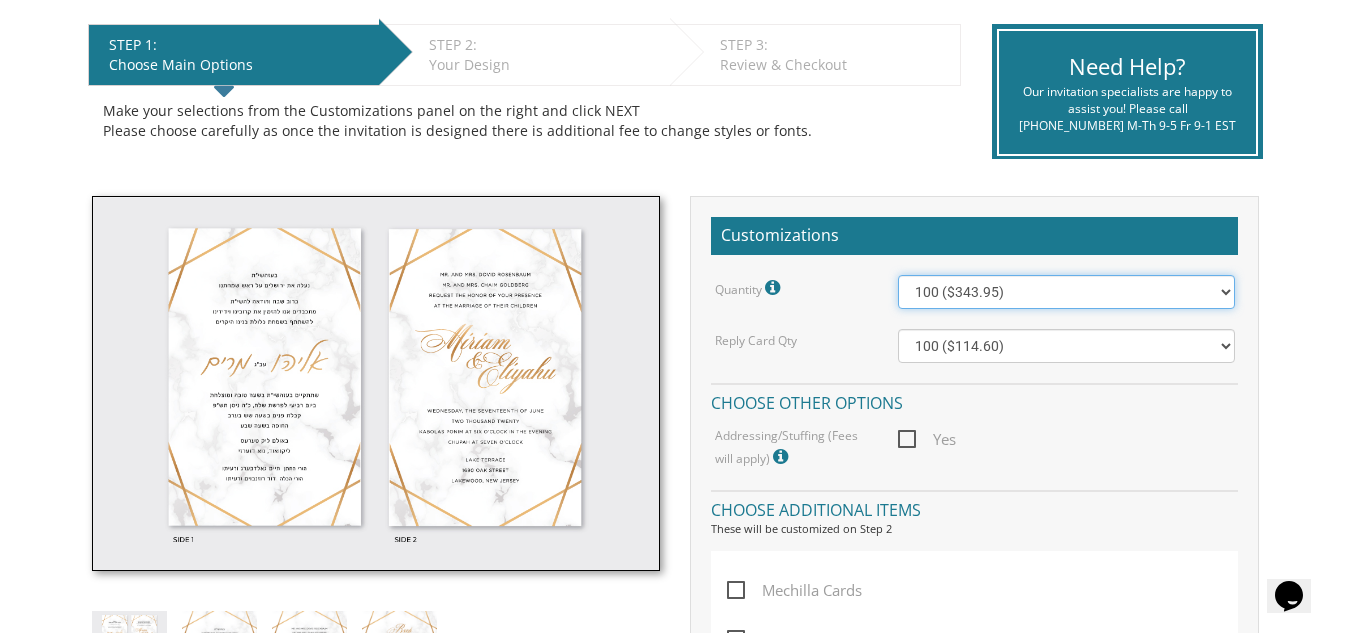 drag, startPoint x: 1227, startPoint y: 295, endPoint x: 1208, endPoint y: 276, distance: 26.870058 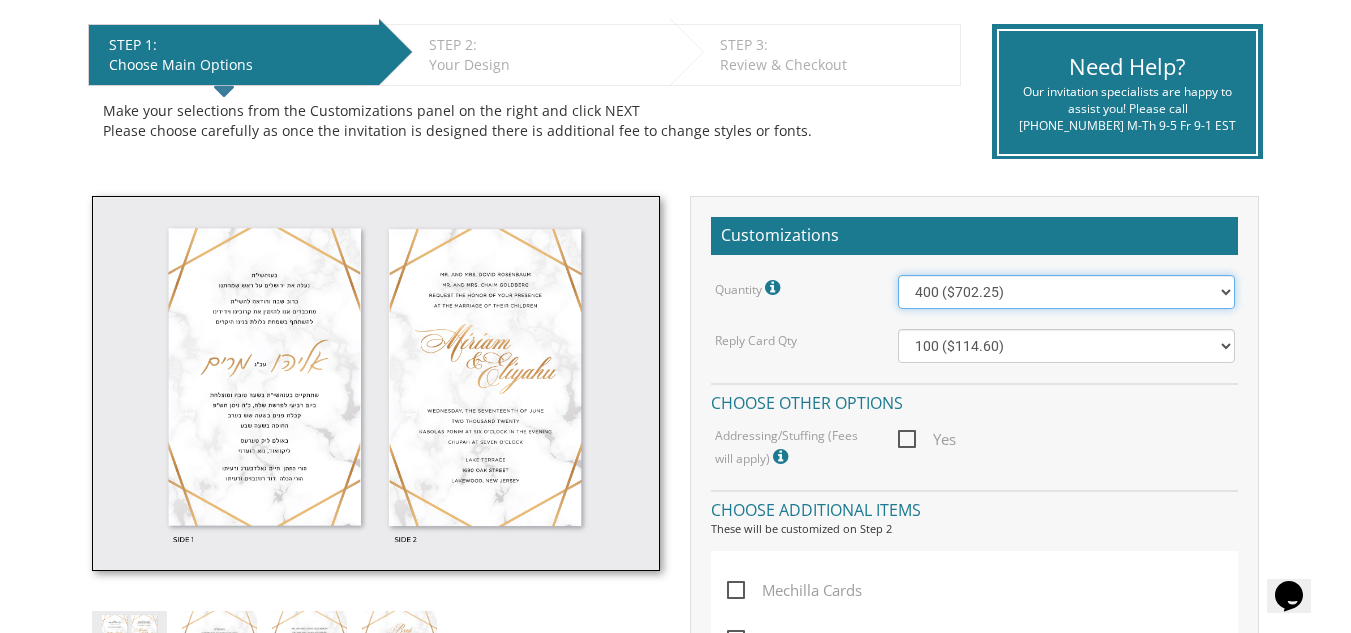 click on "100 ($343.95) 200 ($481.15) 300 ($594.30) 400 ($702.25) 500 ($807.50) 600 ($944.15) 700 ($1,064.00) 800 ($1,200.35) 900 ($1,319.95) 1000 ($1,453.70) 1100 ($1,590.35) 1200 ($1,710.45) 1300 ($1,846.85) 1400 ($1,966.70) 1500 ($2,101.20)" at bounding box center [1066, 292] 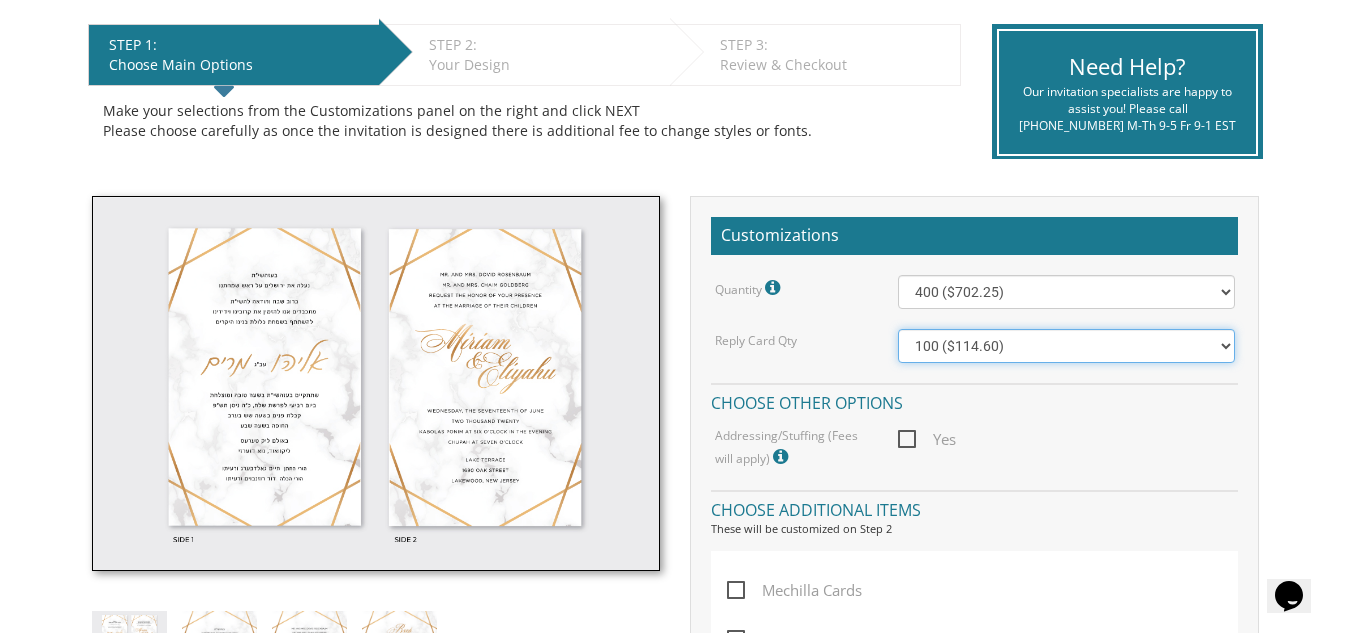 click on "100 ($114.60) 200 ($153.20) 300 ($192.70) 400 ($221.35) 500 ($257.30) 600 ($295.65) 700 ($331.70) 800 ($356.55) 900 ($386.35) 1000 ($416.05) 1100 ($448.15) 1200 ($458.75) 1300 ($489.15) 1400 ($517.45) 1500 ($581.80)" at bounding box center (1066, 346) 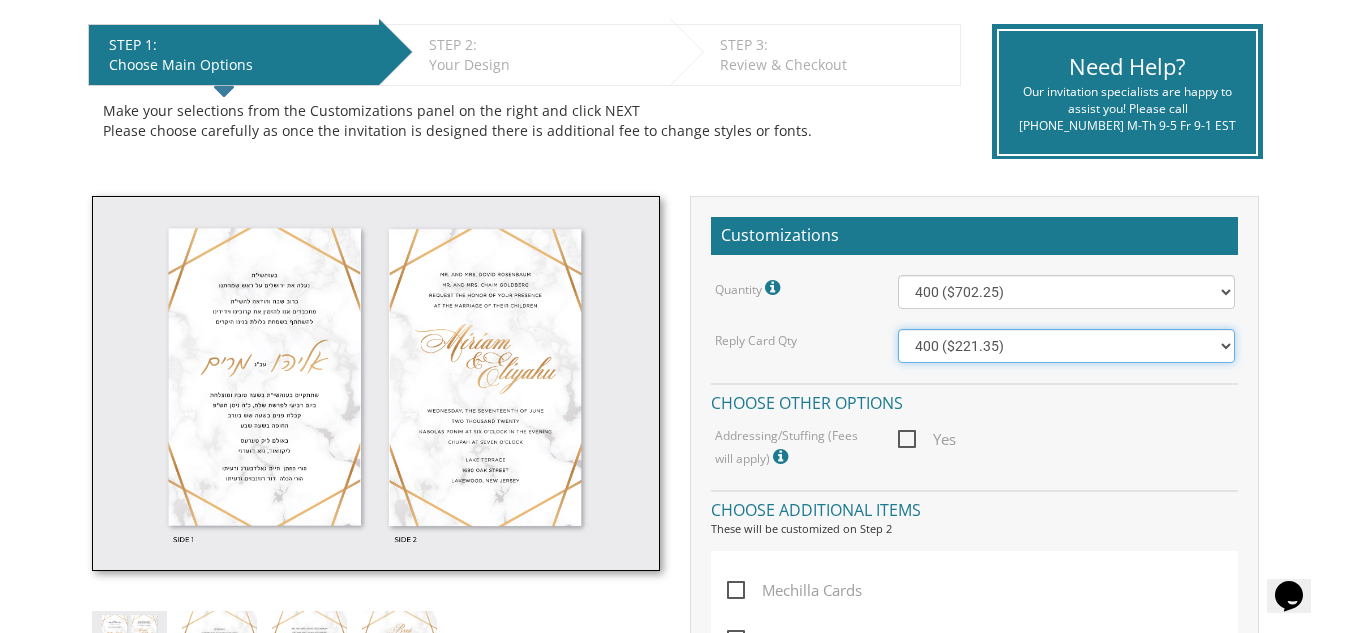 click on "100 ($114.60) 200 ($153.20) 300 ($192.70) 400 ($221.35) 500 ($257.30) 600 ($295.65) 700 ($331.70) 800 ($356.55) 900 ($386.35) 1000 ($416.05) 1100 ($448.15) 1200 ($458.75) 1300 ($489.15) 1400 ($517.45) 1500 ($581.80)" at bounding box center (1066, 346) 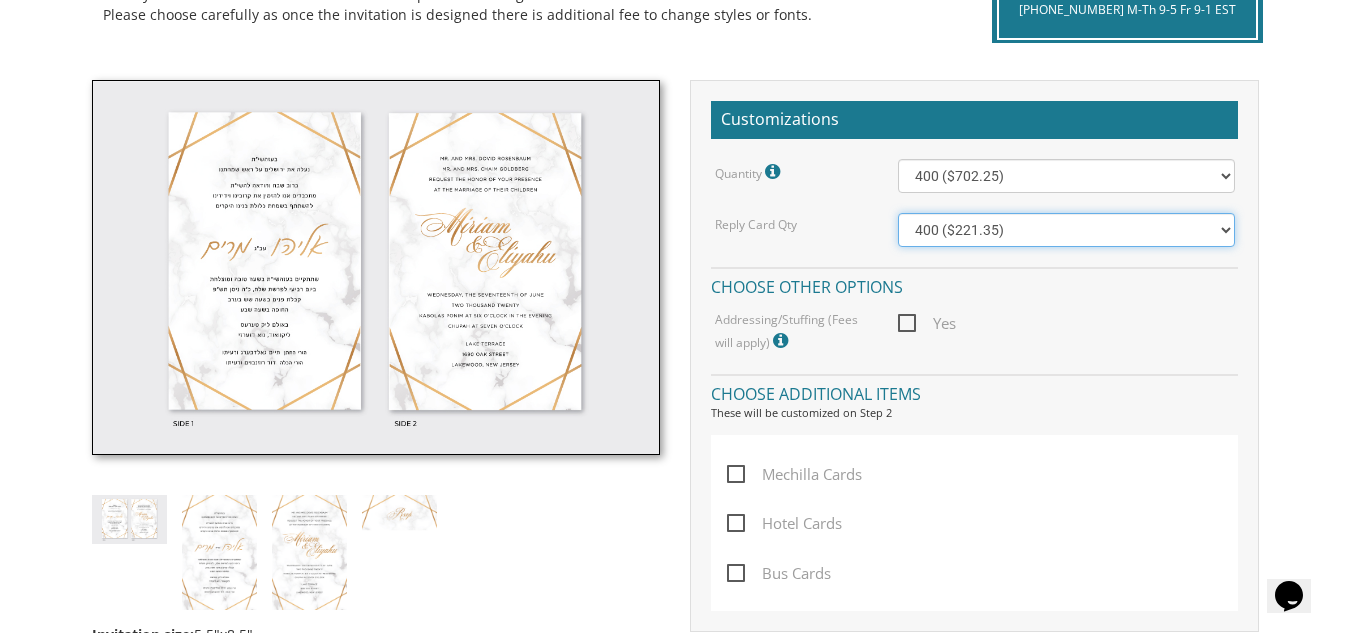 scroll, scrollTop: 500, scrollLeft: 0, axis: vertical 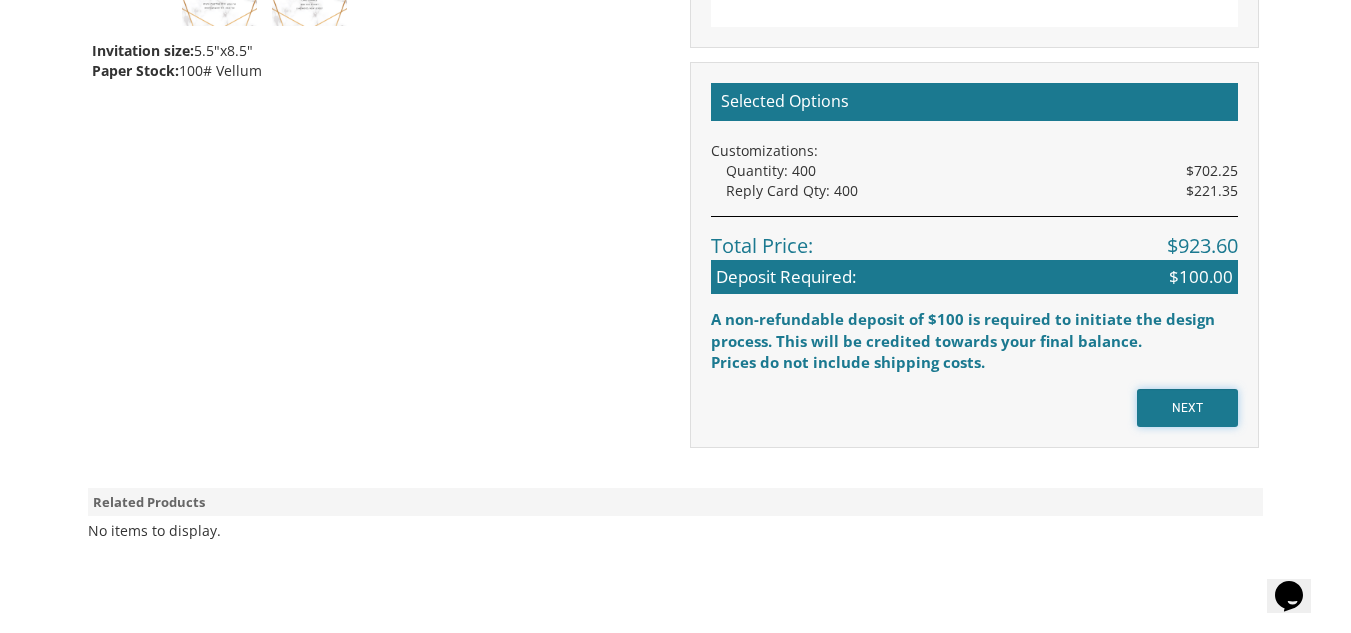 click on "NEXT" at bounding box center (1187, 408) 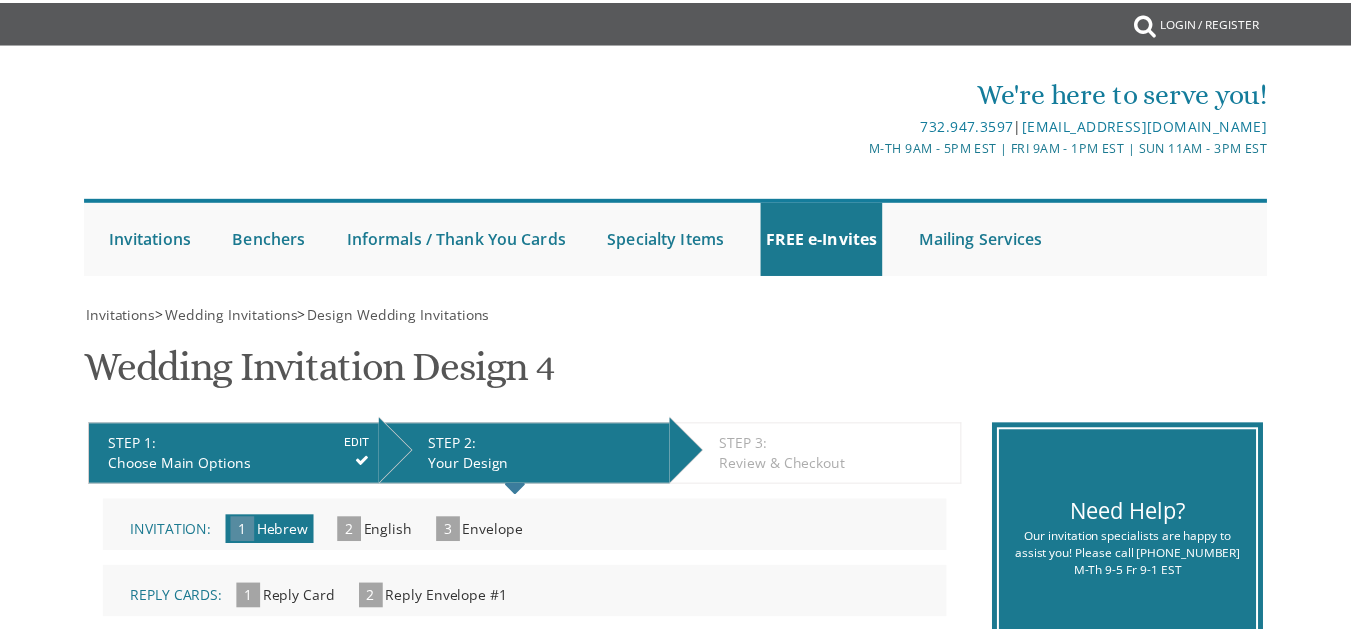scroll, scrollTop: 0, scrollLeft: 0, axis: both 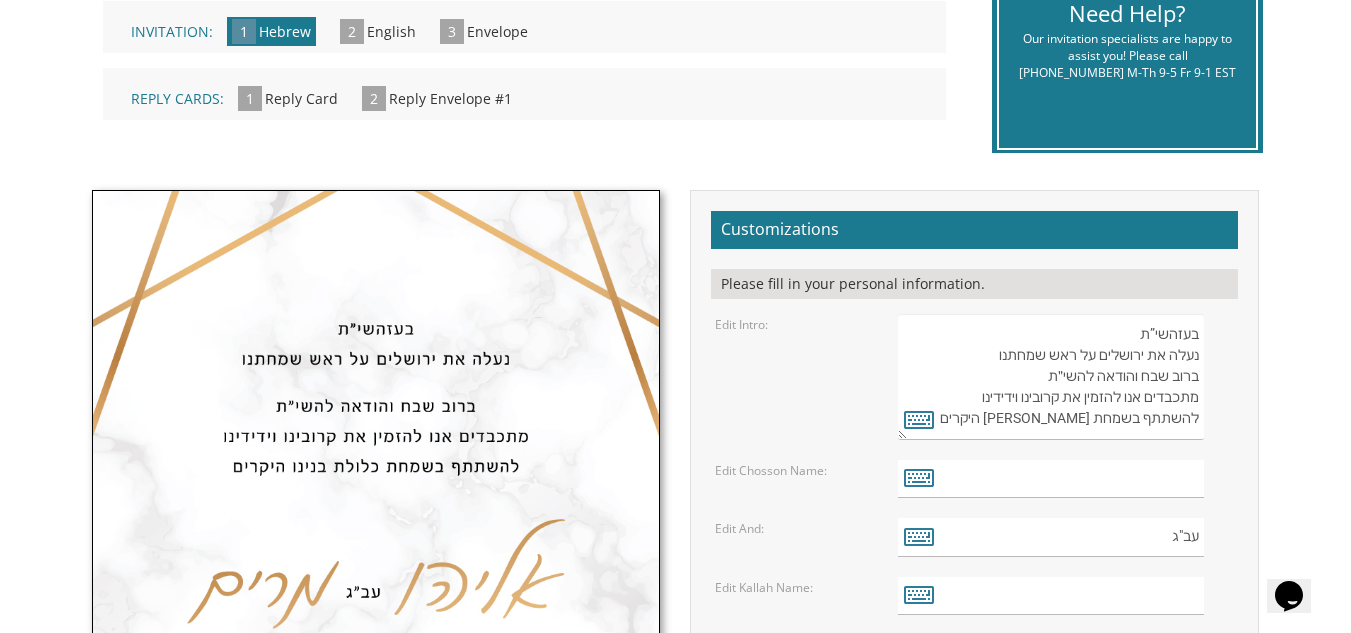 click on "בעזהשי”ת
נעלה את ירושלים על ראש שמחתנו
ברוב שבח והודאה להשי״ת
מתכבדים אנו להזמין את קרובינו וידידינו
להשתתף בשמחת [PERSON_NAME] היקרים" at bounding box center (1051, 377) 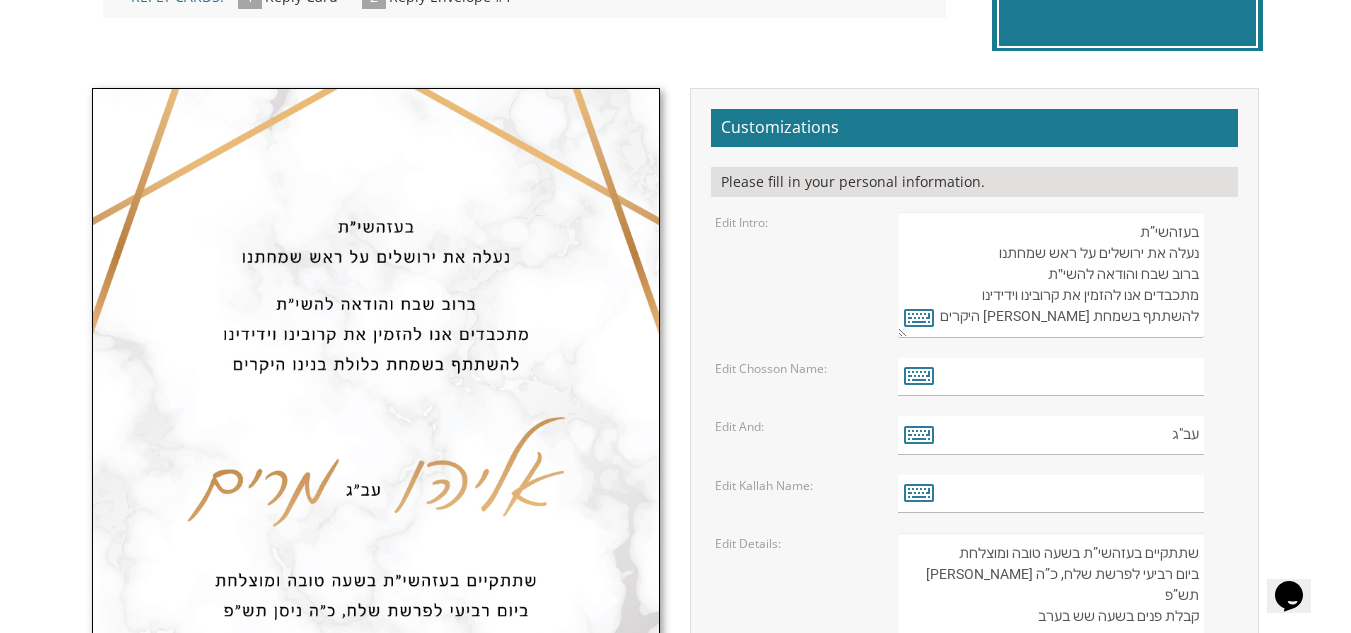 scroll, scrollTop: 600, scrollLeft: 0, axis: vertical 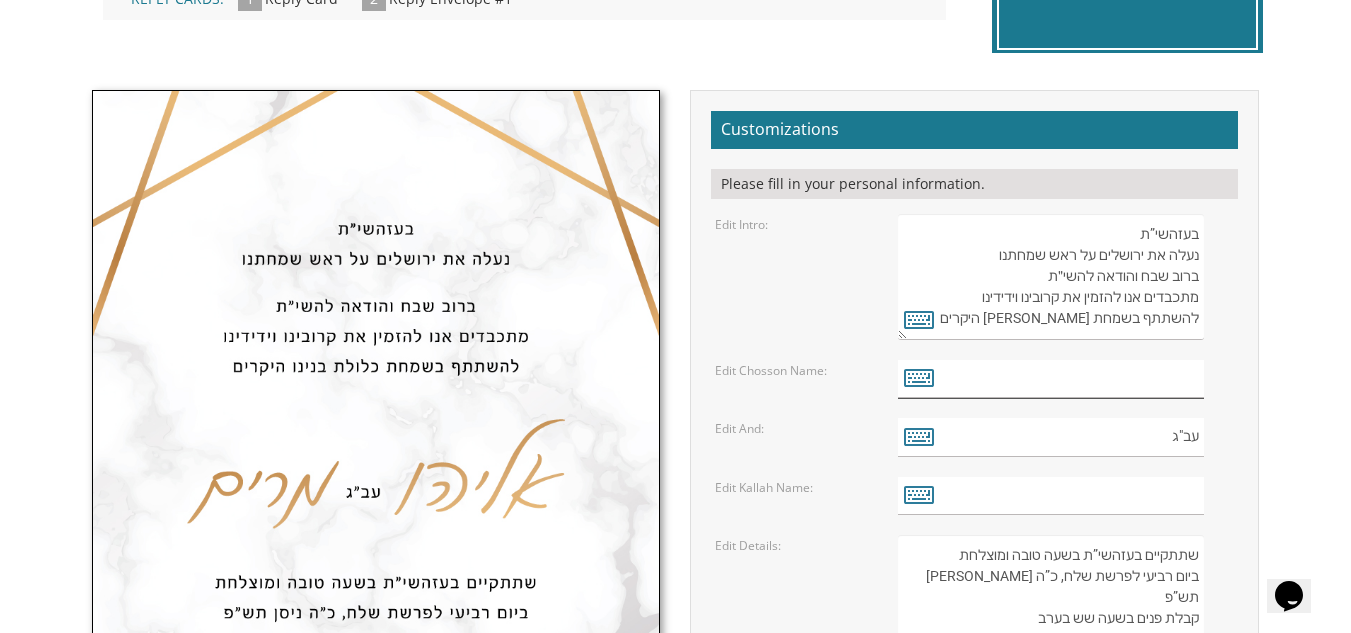 click at bounding box center (1051, 379) 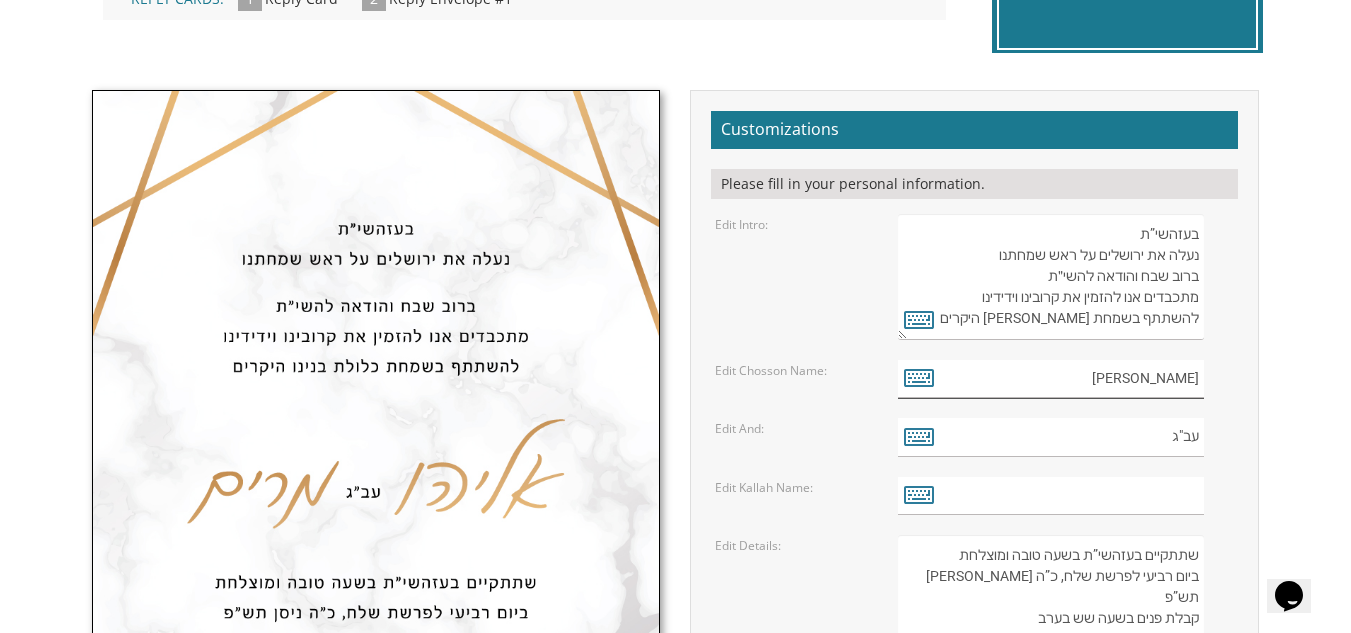type on "זלמן" 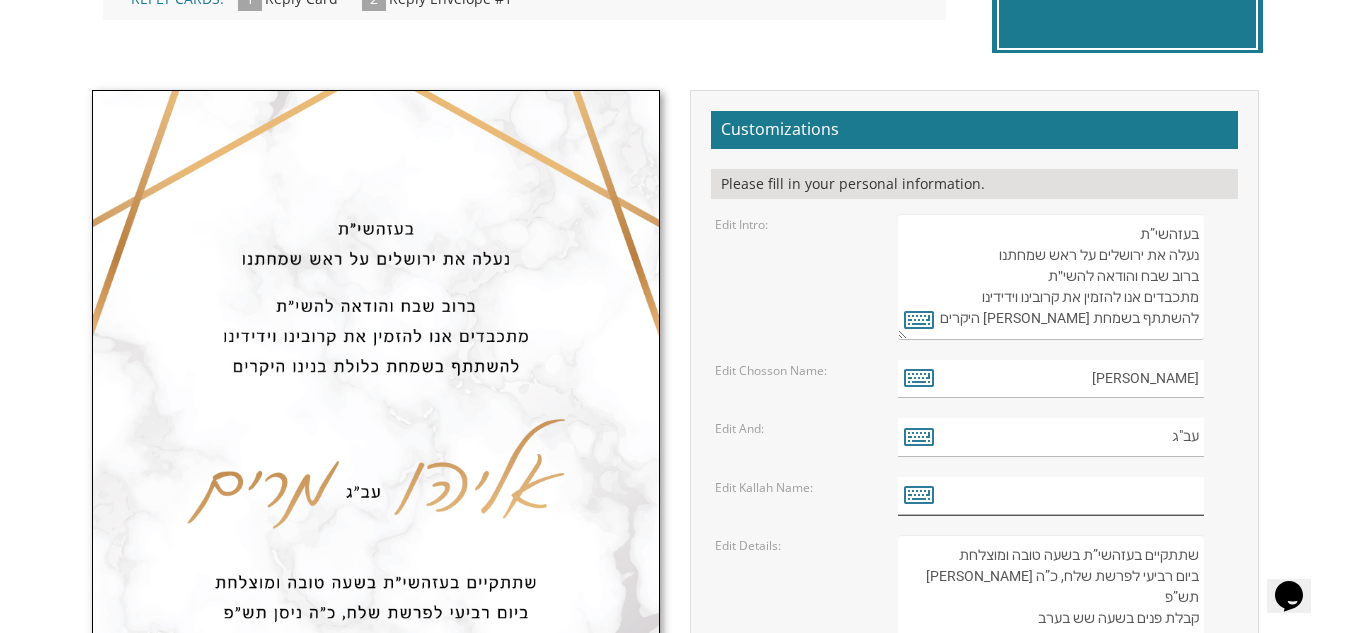 click at bounding box center [1051, 496] 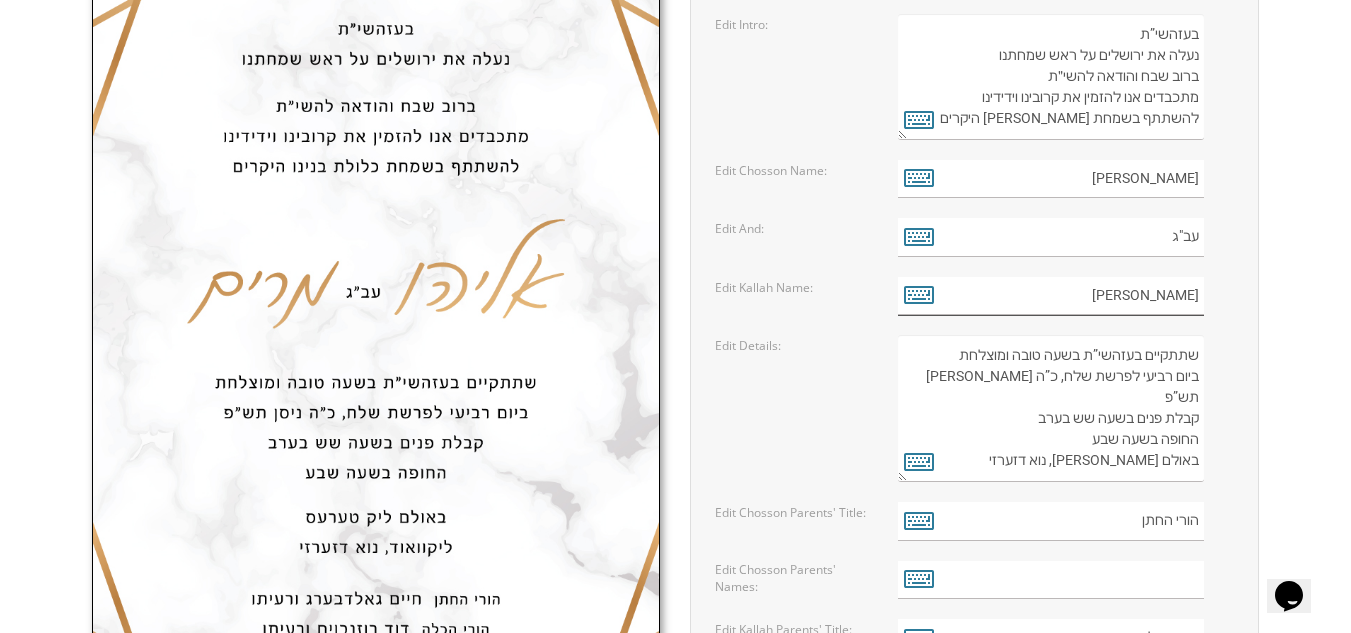 scroll, scrollTop: 900, scrollLeft: 0, axis: vertical 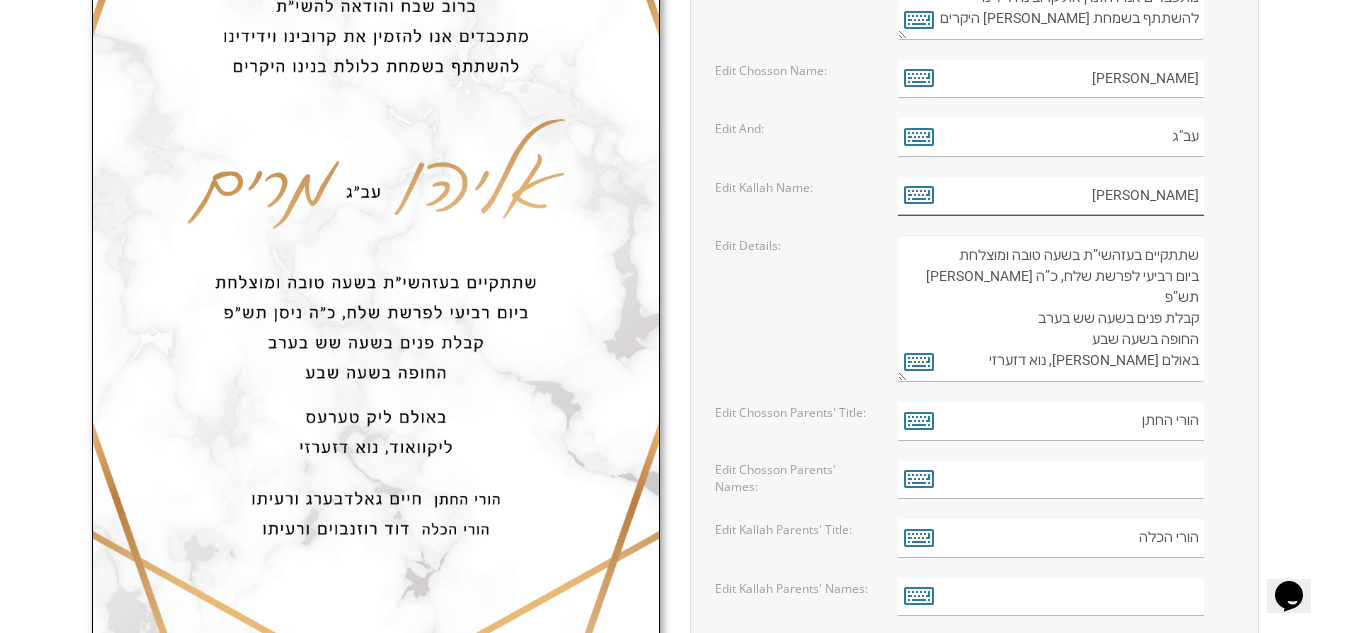 type on "רבקה" 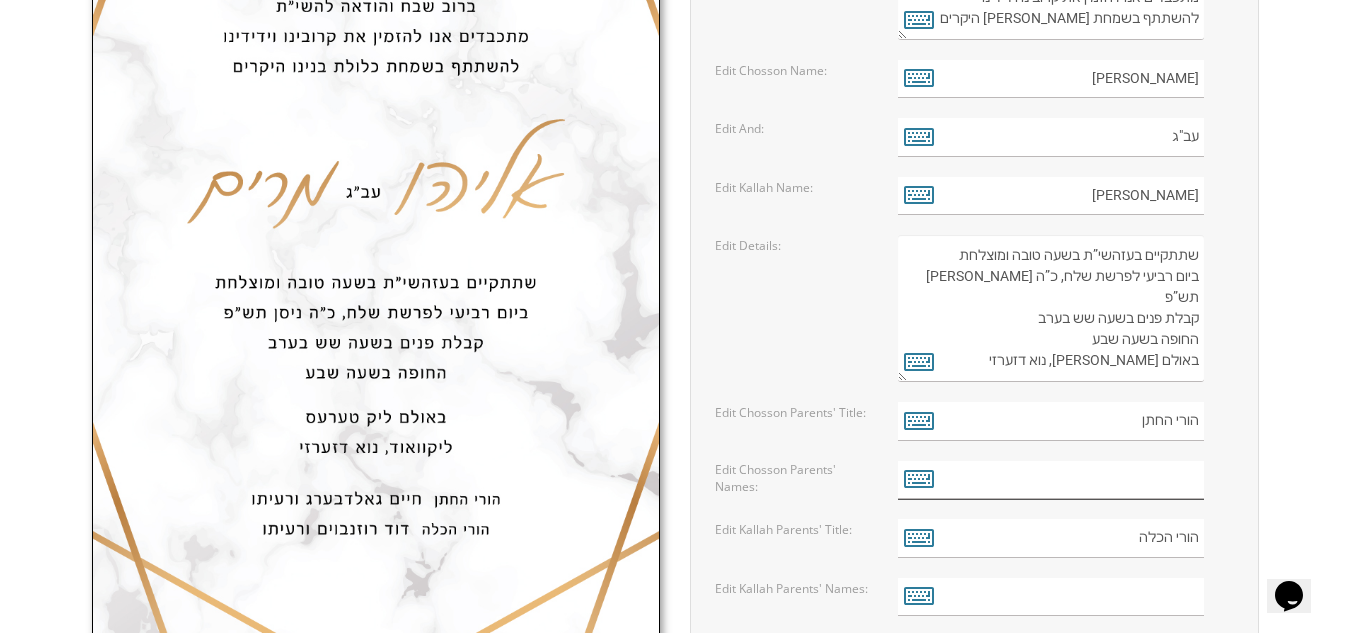 click at bounding box center [1051, 480] 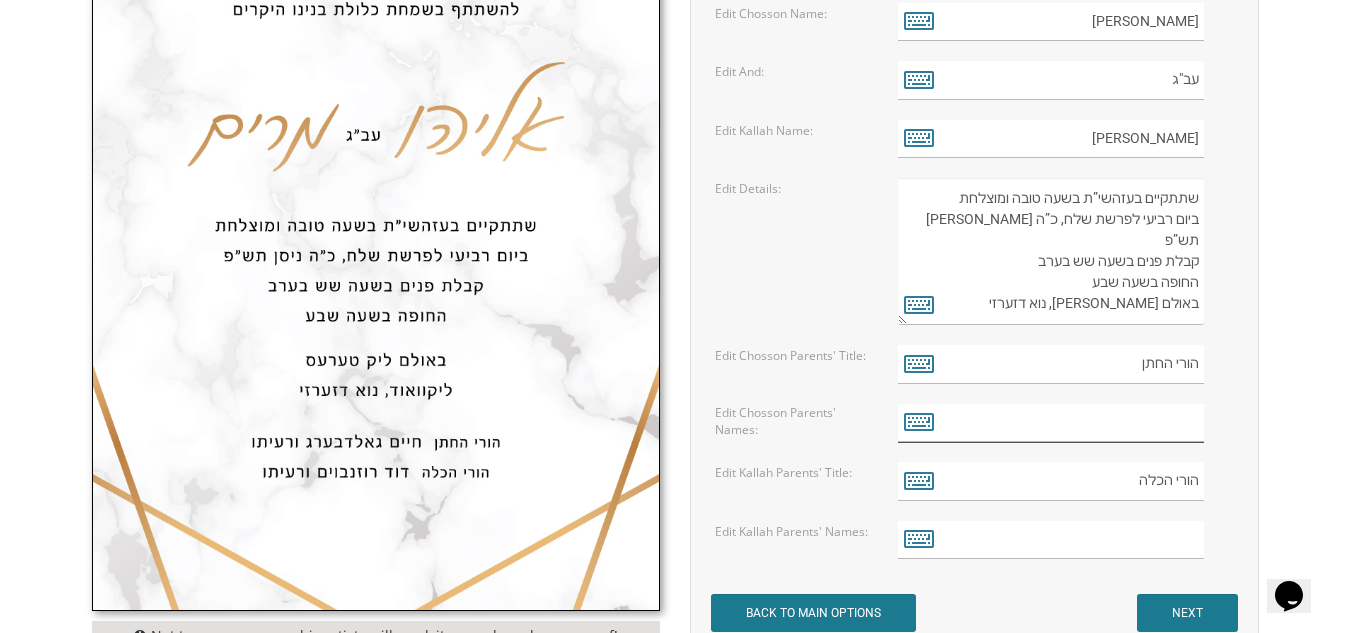 scroll, scrollTop: 1000, scrollLeft: 0, axis: vertical 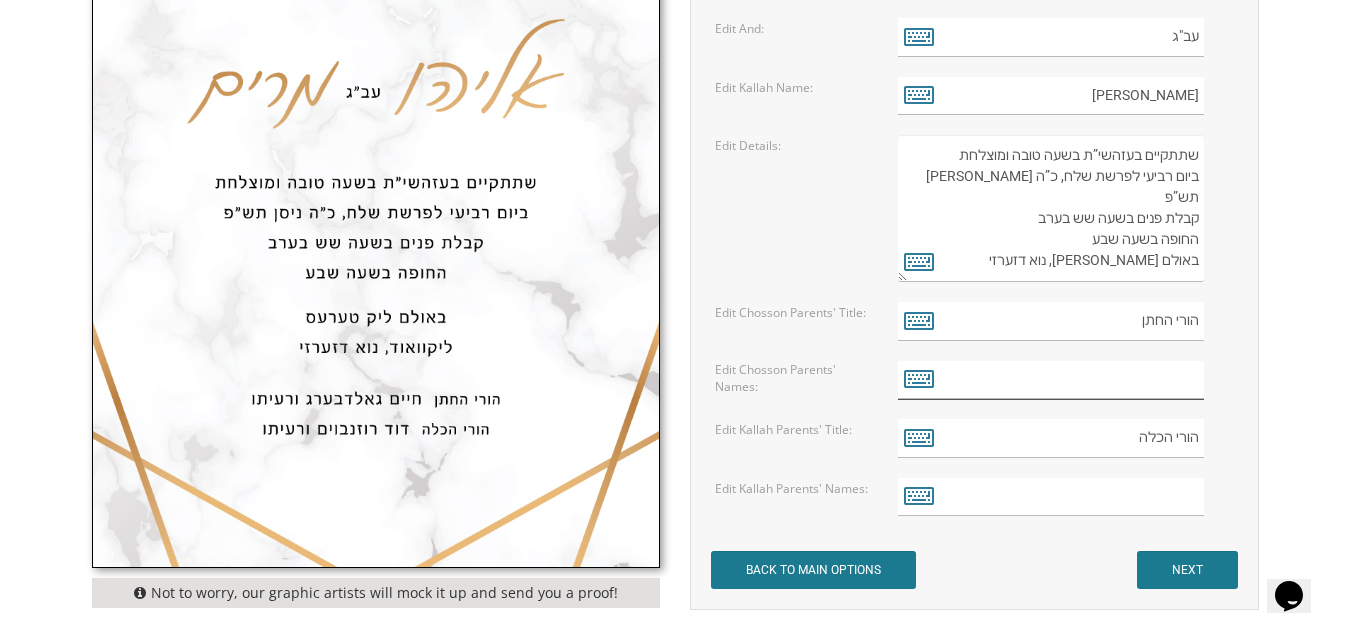 click at bounding box center (1051, 380) 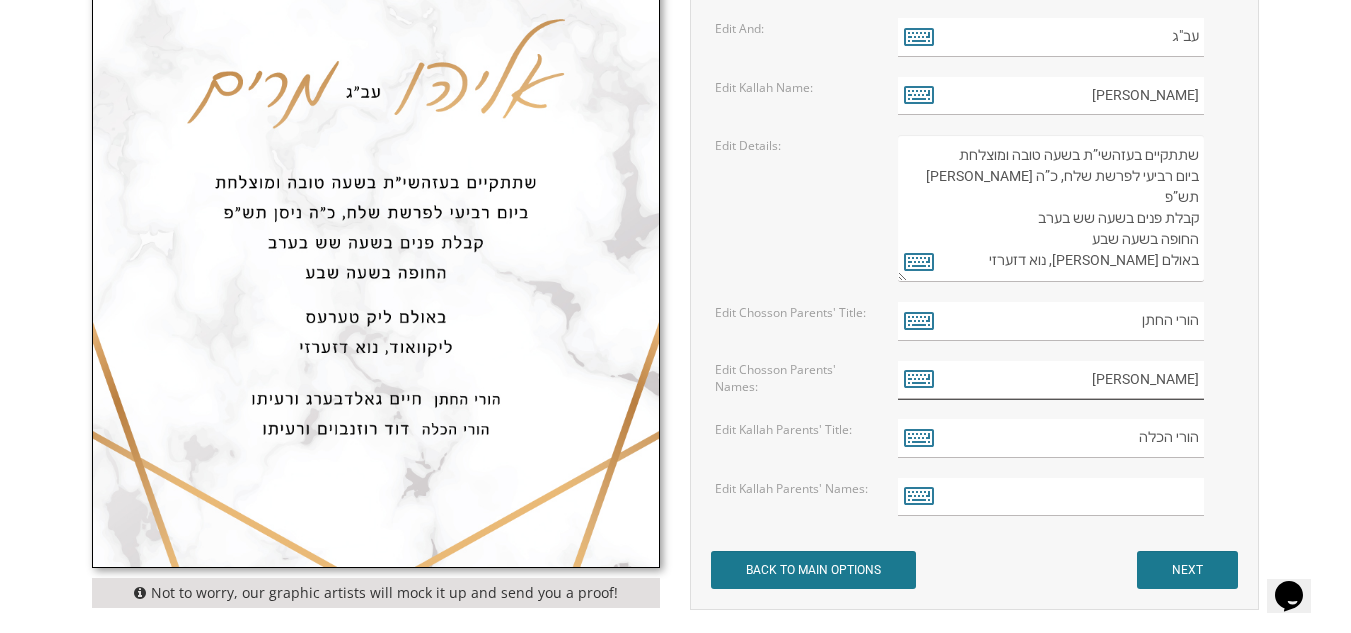 type on "אריה" 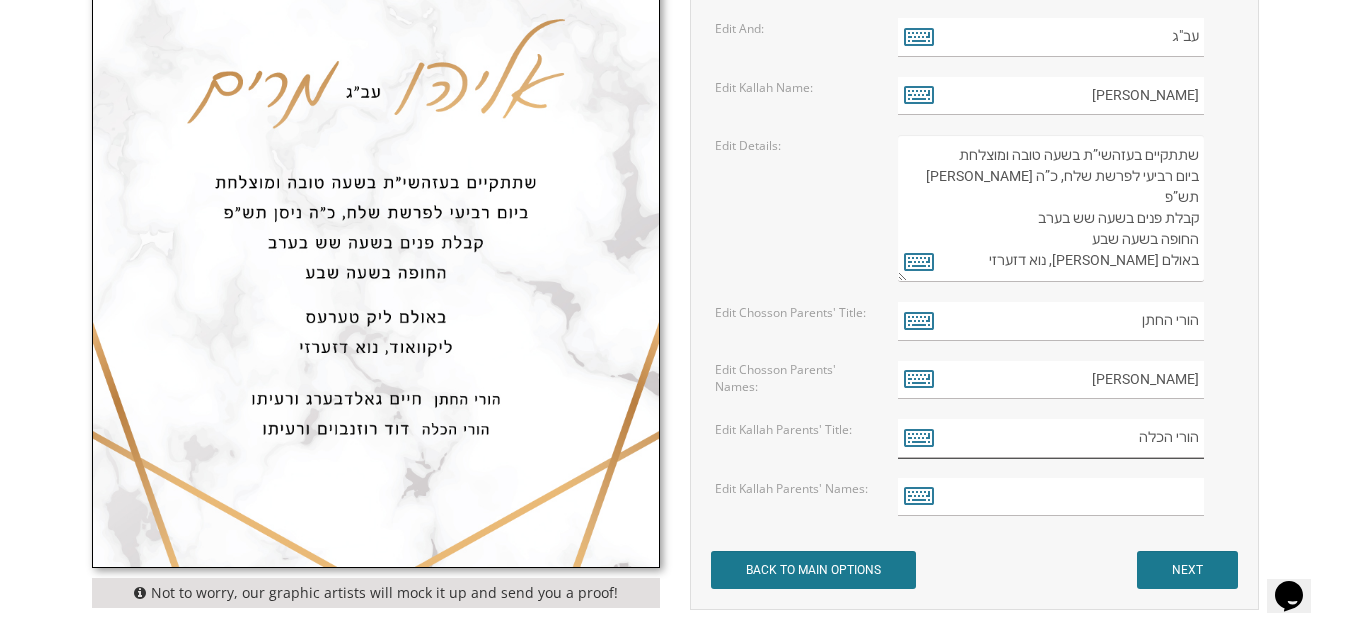 click on "הורי הכלה" at bounding box center (1051, 438) 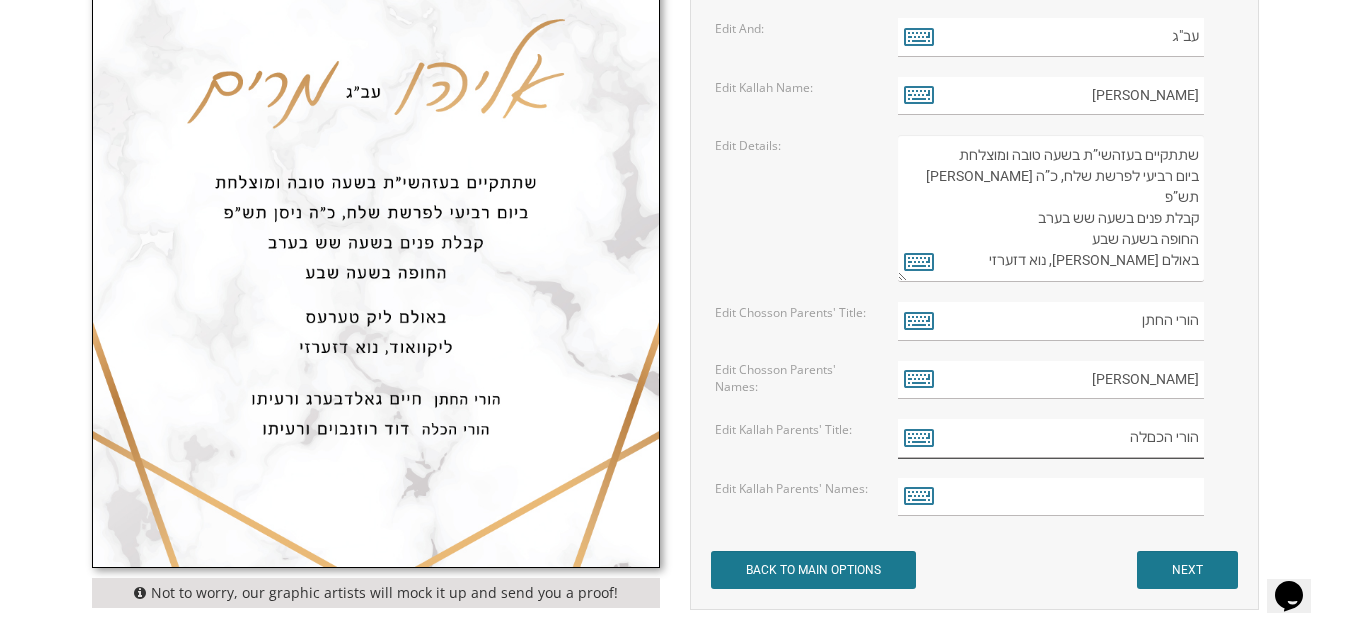 type on "הורי הכלה" 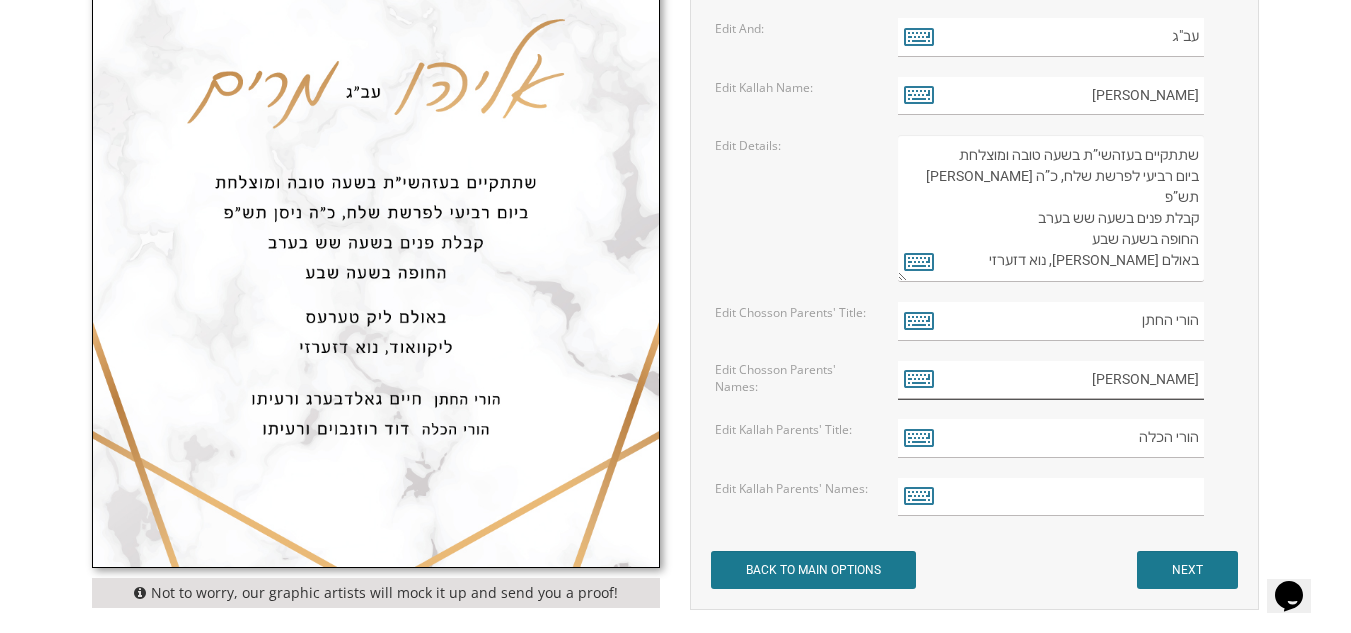 click on "אריה" at bounding box center (1051, 380) 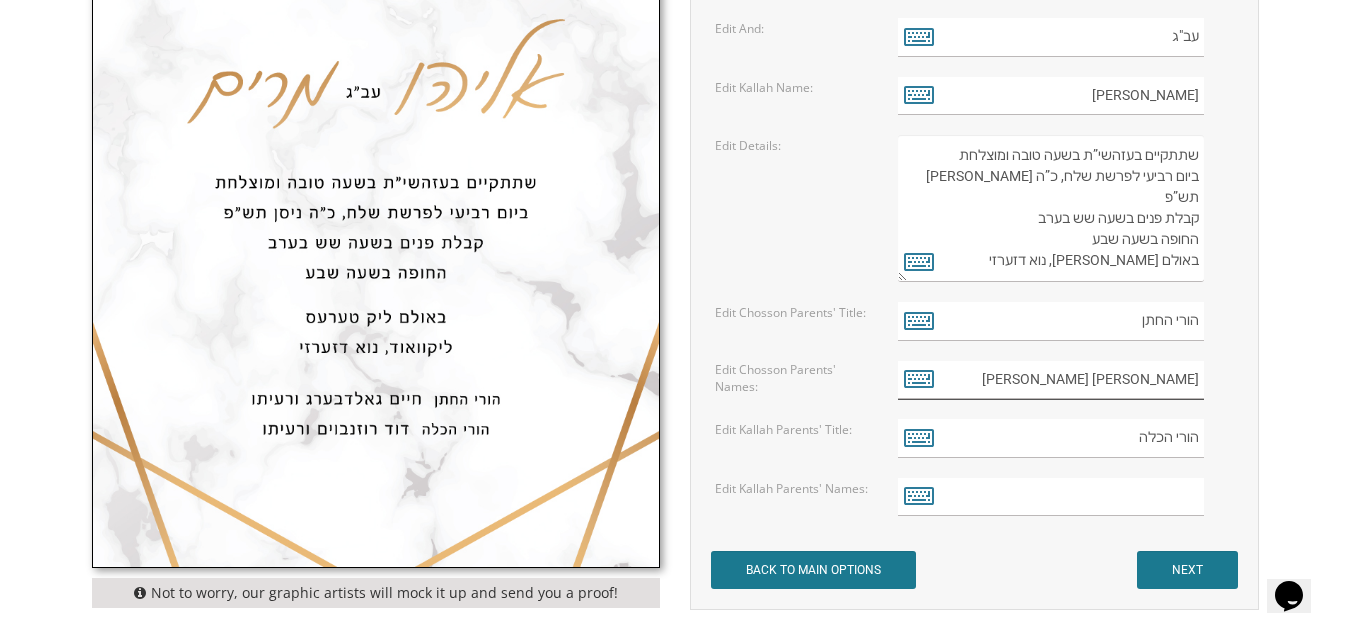 type on "[PERSON_NAME] [PERSON_NAME]" 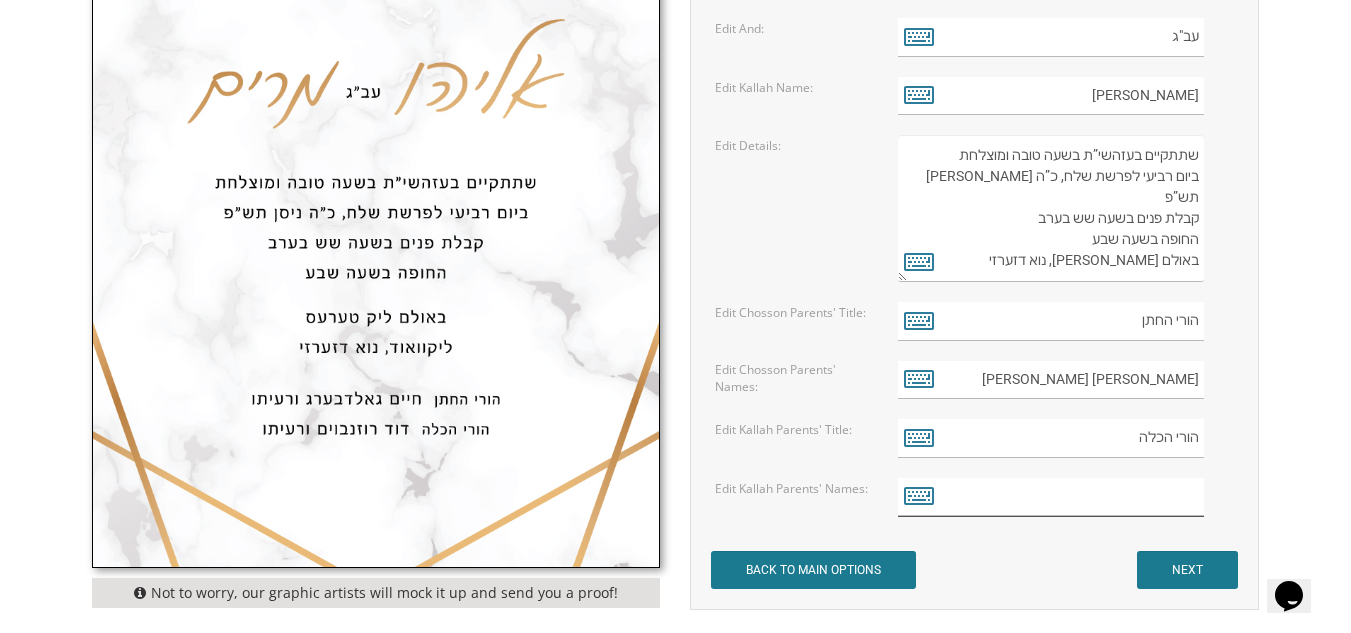click at bounding box center (1051, 497) 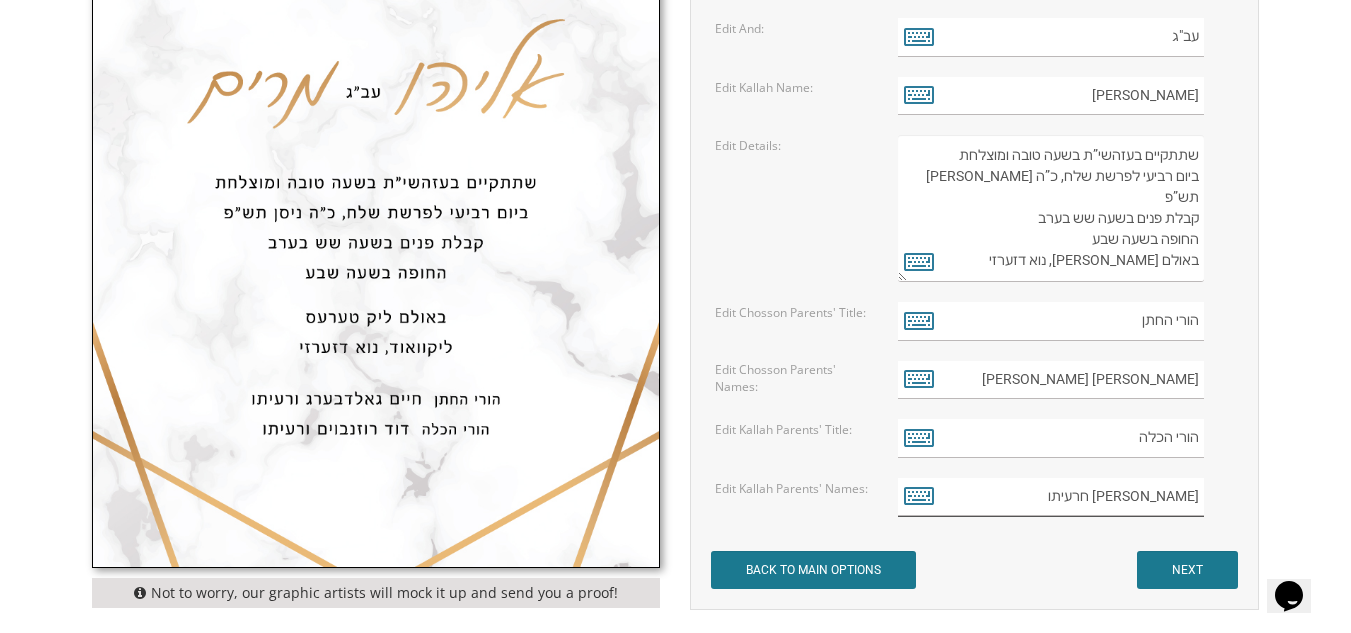 type on "מרדכי קיהן חרעיתו" 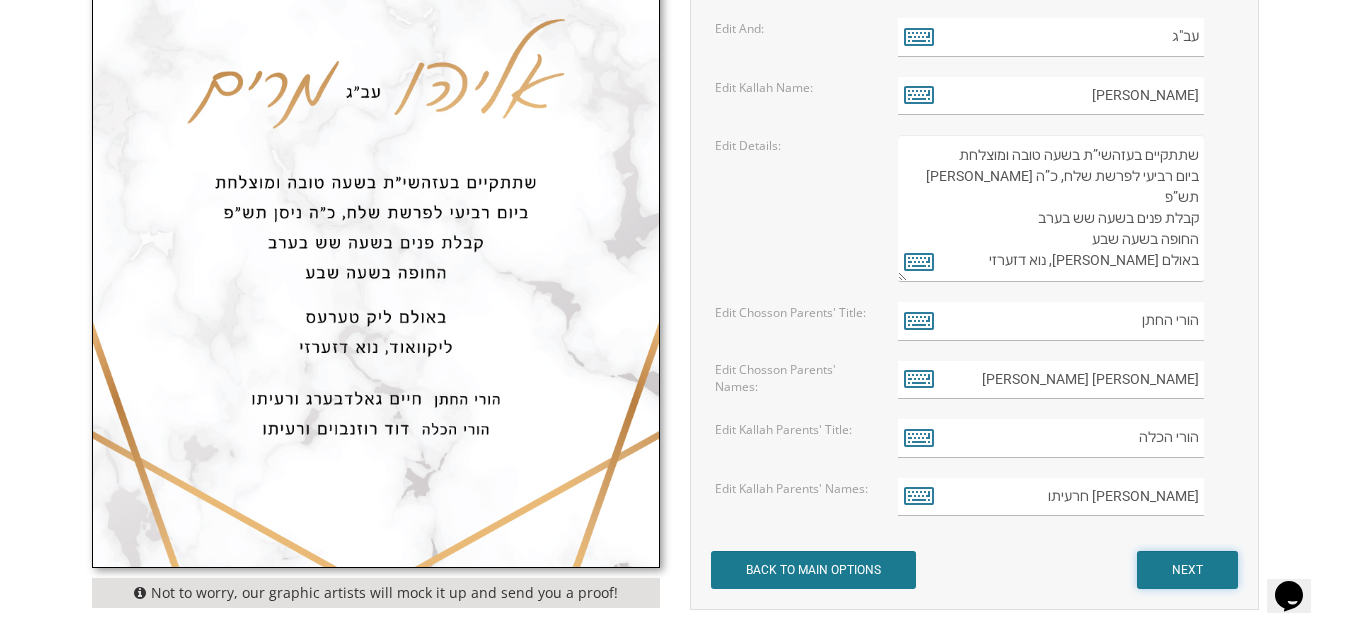 click on "NEXT" at bounding box center [1187, 570] 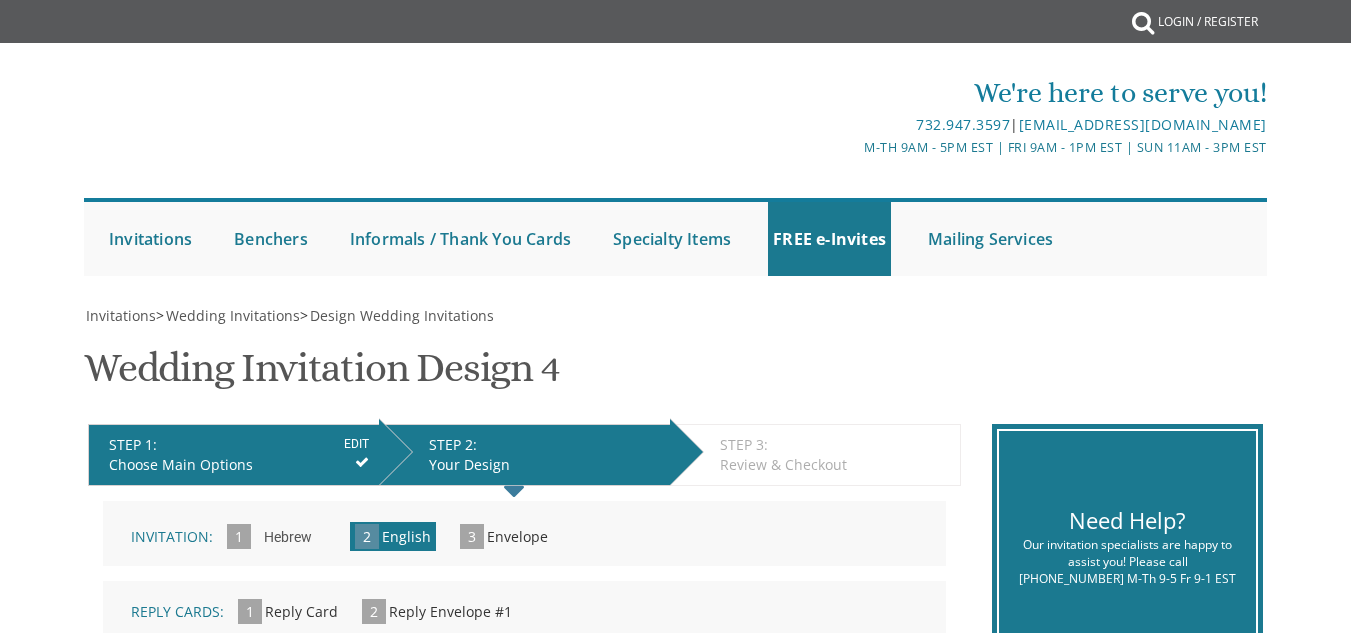 scroll, scrollTop: 0, scrollLeft: 0, axis: both 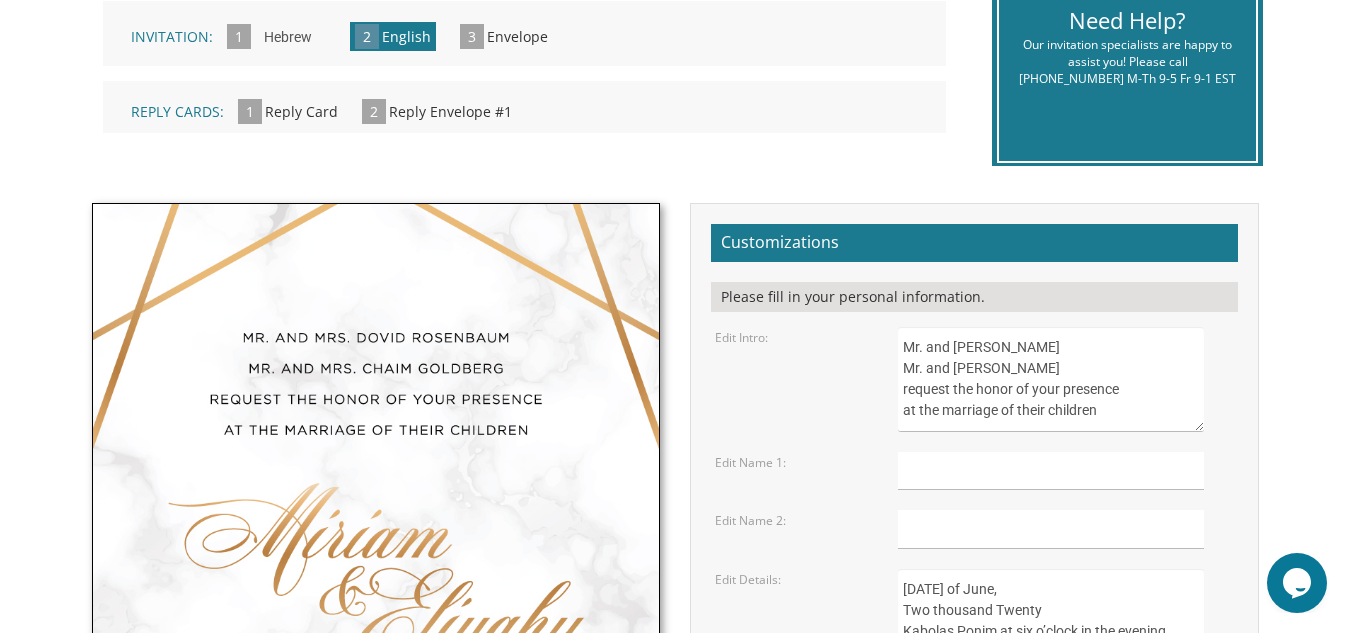click on "Mr. and [PERSON_NAME]
Mr. and [PERSON_NAME]
request the honor of your presence
at the marriage of their children" at bounding box center [1051, 379] 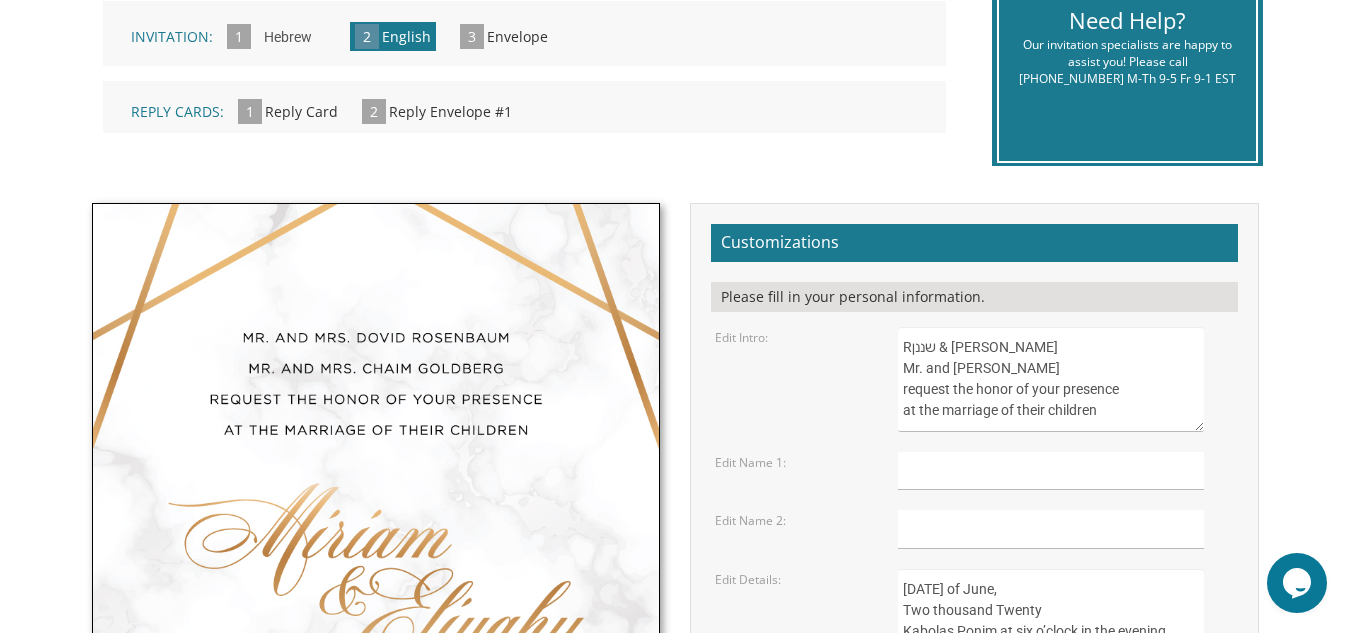 click on "Mr. and Mrs. Dovid Rosenbaum
Mr. and Mrs. Chaim Goldberg
request the honor of your presence
at the marriage of their children" at bounding box center [1051, 379] 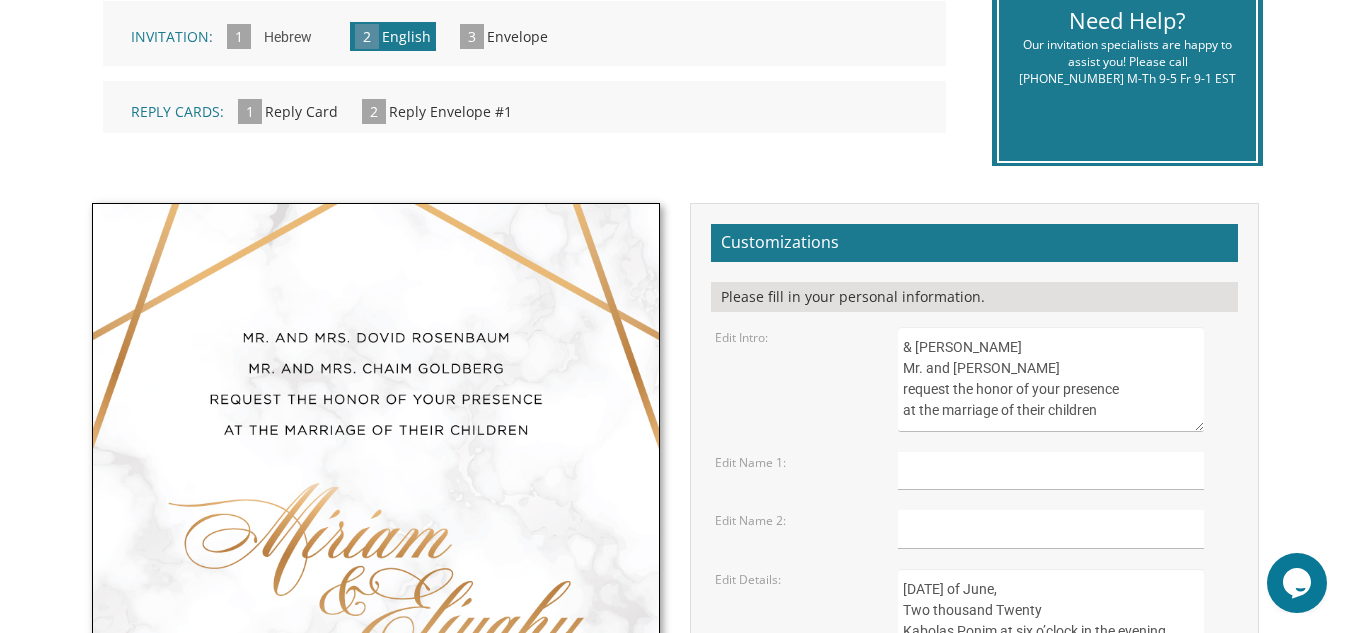 click on "Mr. and Mrs. Dovid Rosenbaum
Mr. and Mrs. Chaim Goldberg
request the honor of your presence
at the marriage of their children" at bounding box center [1051, 379] 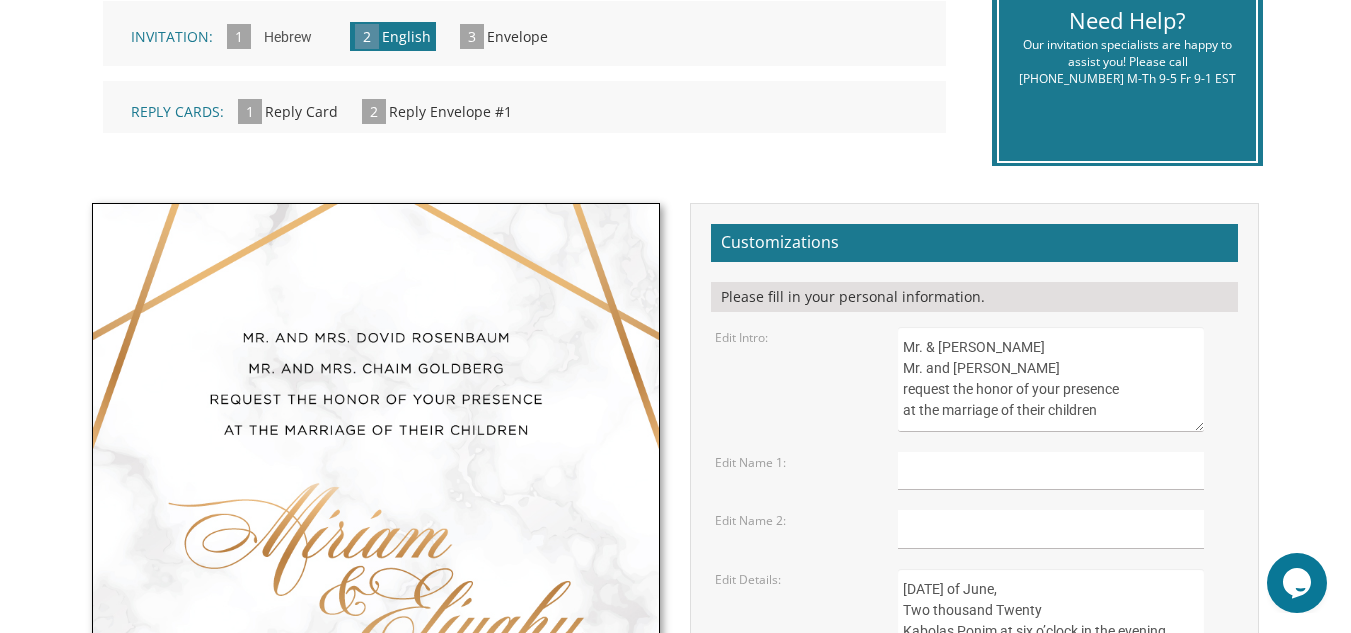 click on "Mr. and Mrs. Dovid Rosenbaum
Mr. and Mrs. Chaim Goldberg
request the honor of your presence
at the marriage of their children" at bounding box center [1051, 379] 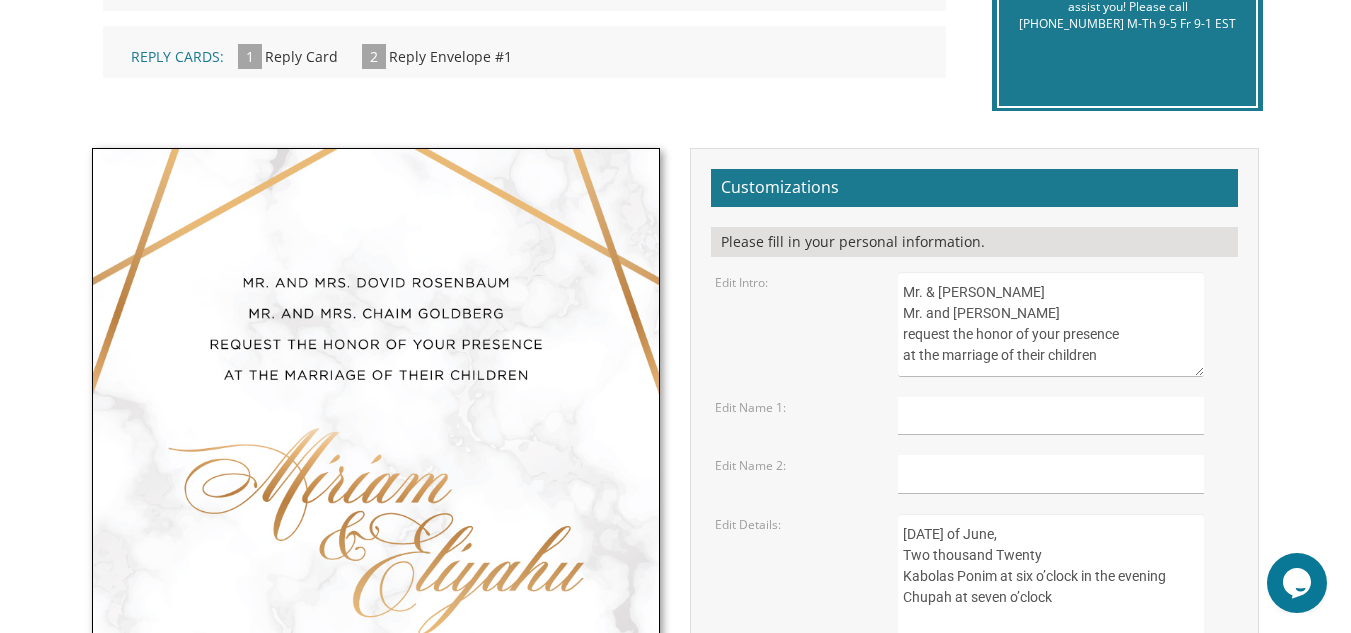 scroll, scrollTop: 600, scrollLeft: 0, axis: vertical 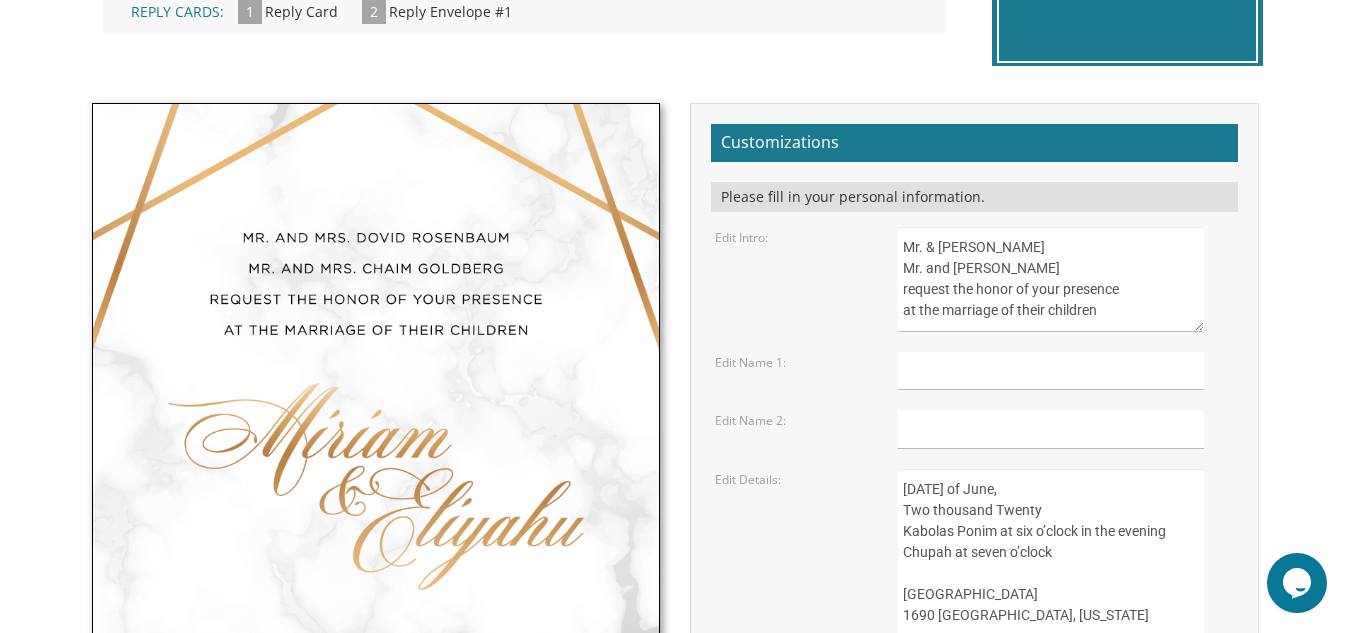 type on "Mr. & [PERSON_NAME]
Mr. and [PERSON_NAME]
request the honor of your presence
at the marriage of their children" 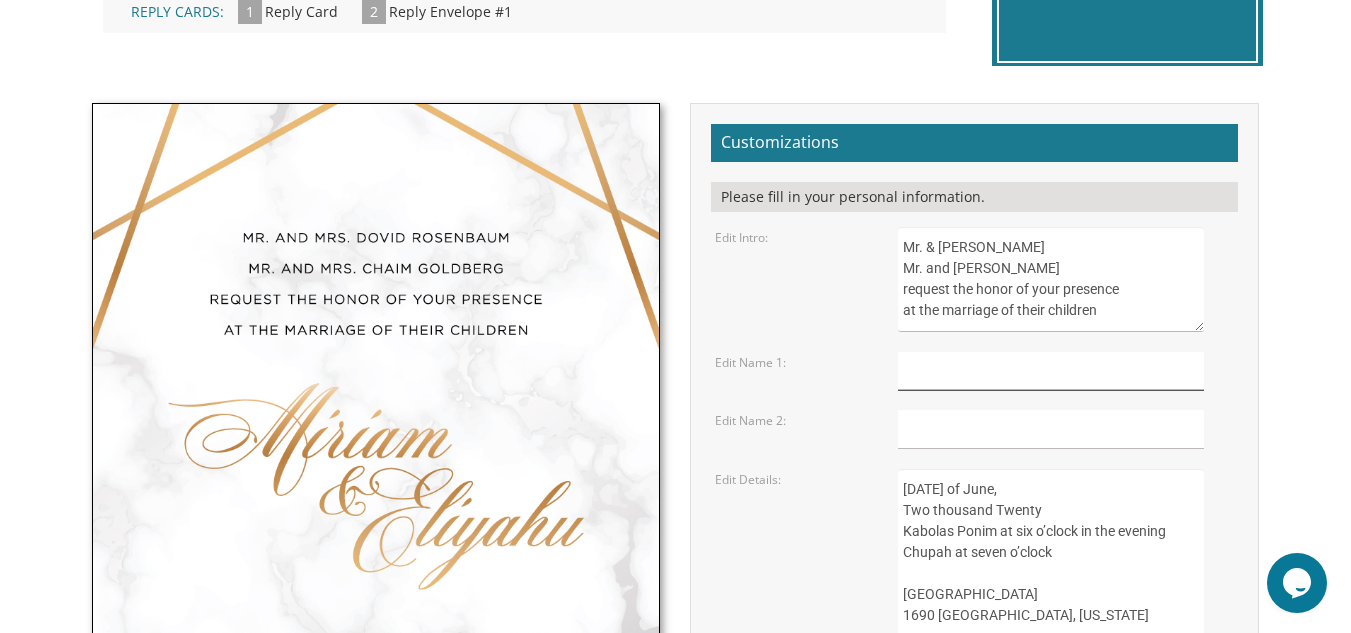 click at bounding box center (1051, 371) 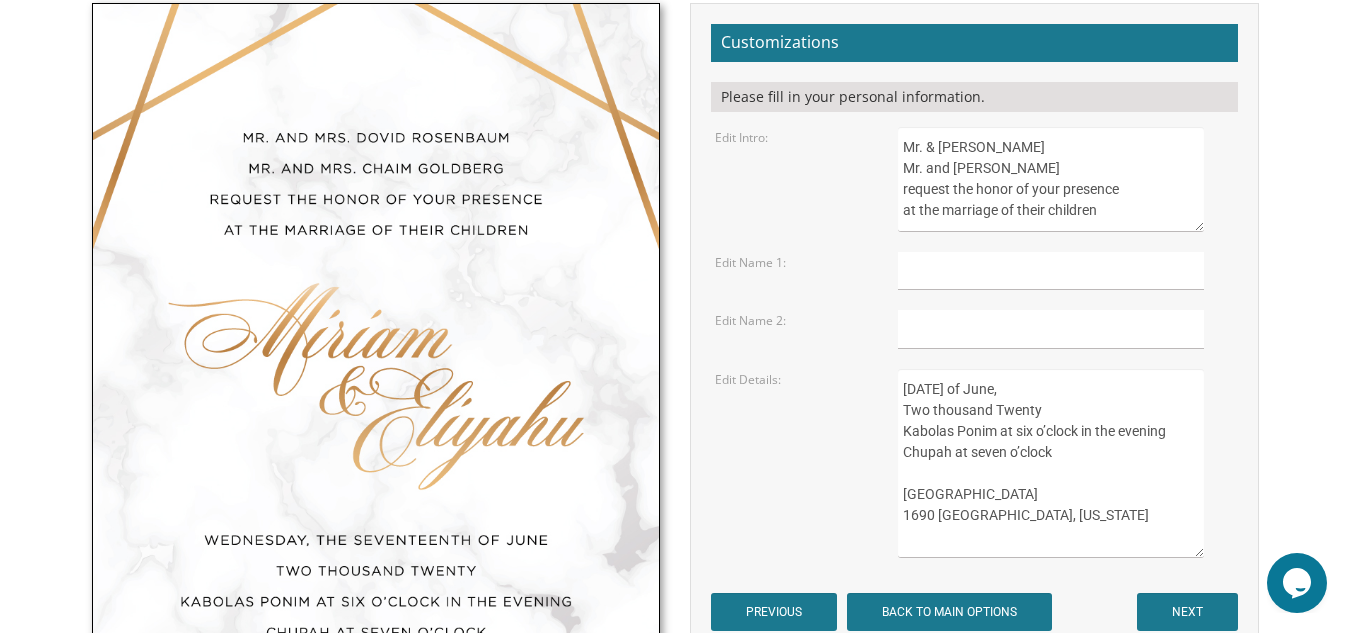 click on "Wednesday, the Seventeenth of June,
Two thousand Twenty
Kabolas Ponim at six o’clock in the evening
Chupah at seven o’clock
Lake Terrace
1690 Oak Street
Lakewood, New Jersey" at bounding box center (1051, 463) 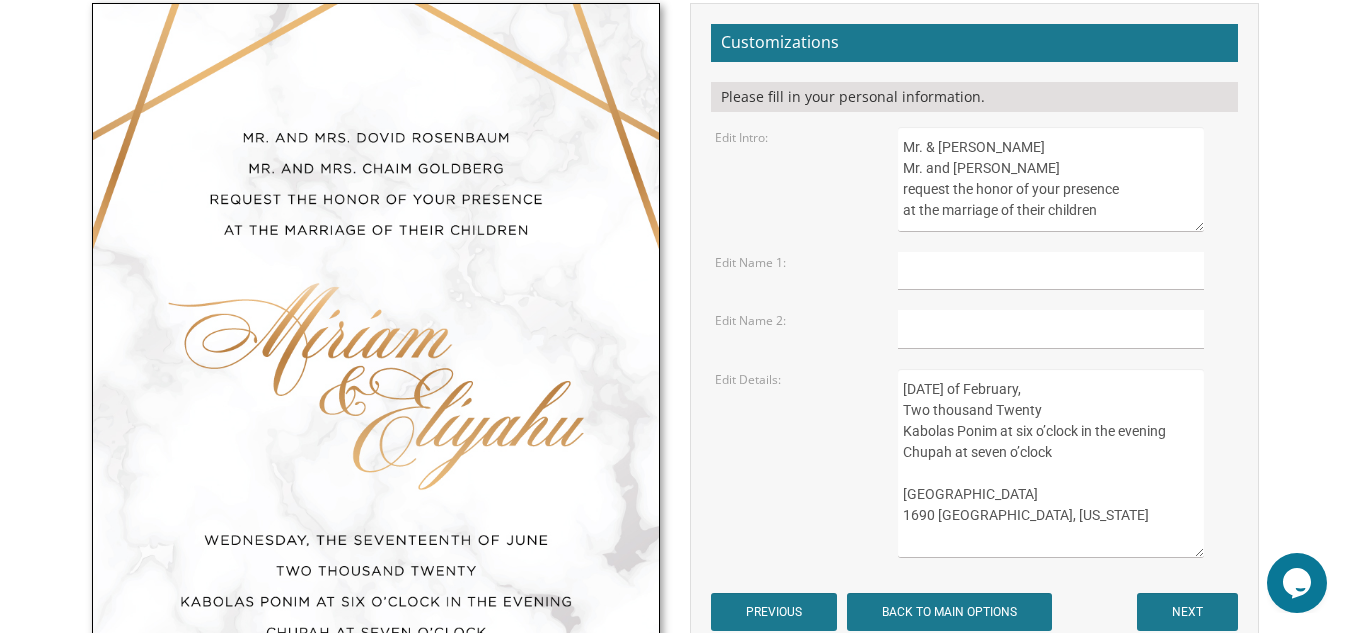 click on "Wednesday, the Seventeenth of June,
Two thousand Twenty
Kabolas Ponim at six o’clock in the evening
Chupah at seven o’clock
Lake Terrace
1690 Oak Street
Lakewood, New Jersey" at bounding box center (1051, 463) 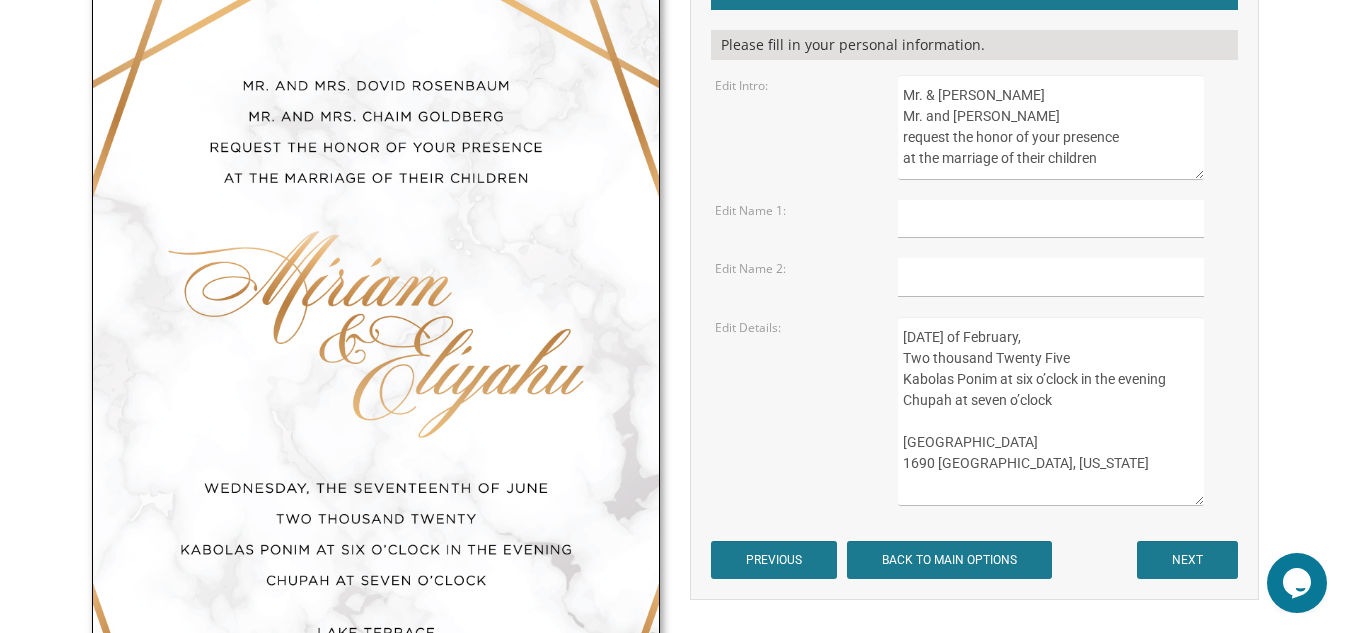 scroll, scrollTop: 800, scrollLeft: 0, axis: vertical 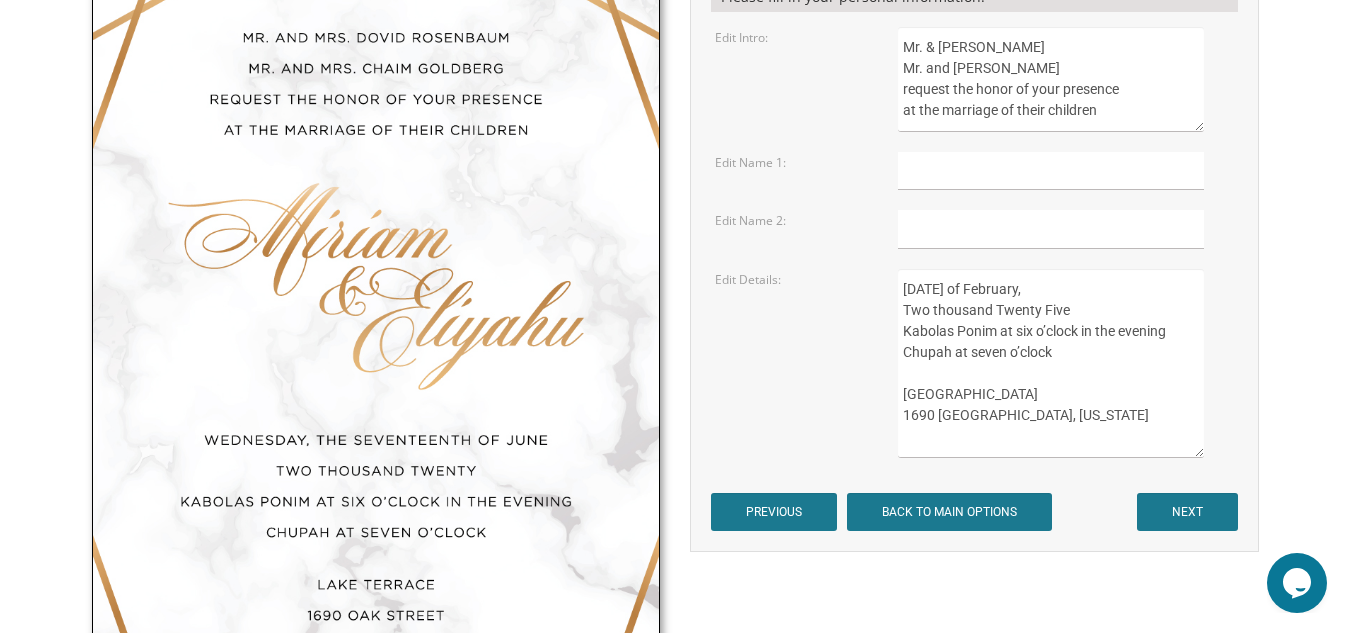 click on "Wednesday, the Seventeenth of June,
Two thousand Twenty
Kabolas Ponim at six o’clock in the evening
Chupah at seven o’clock
Lake Terrace
1690 Oak Street
Lakewood, New Jersey" at bounding box center [1051, 363] 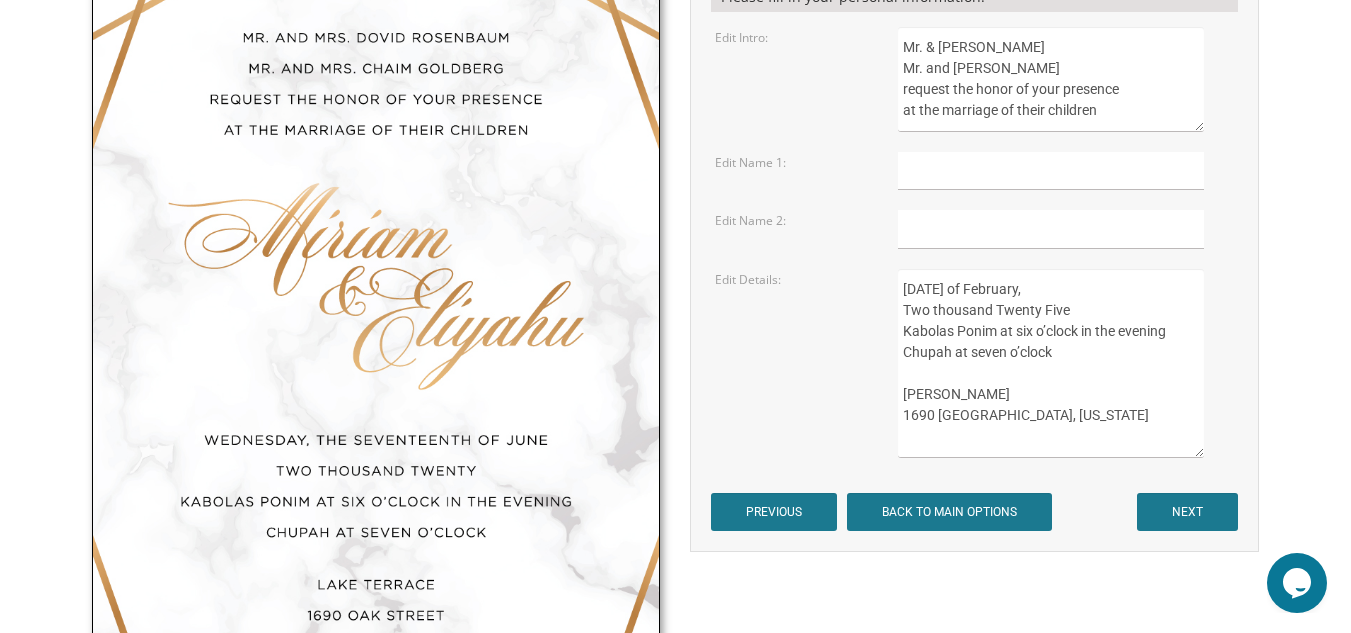 click on "Wednesday, the Seventeenth of June,
Two thousand Twenty
Kabolas Ponim at six o’clock in the evening
Chupah at seven o’clock
Lake Terrace
1690 Oak Street
Lakewood, New Jersey" at bounding box center [1051, 363] 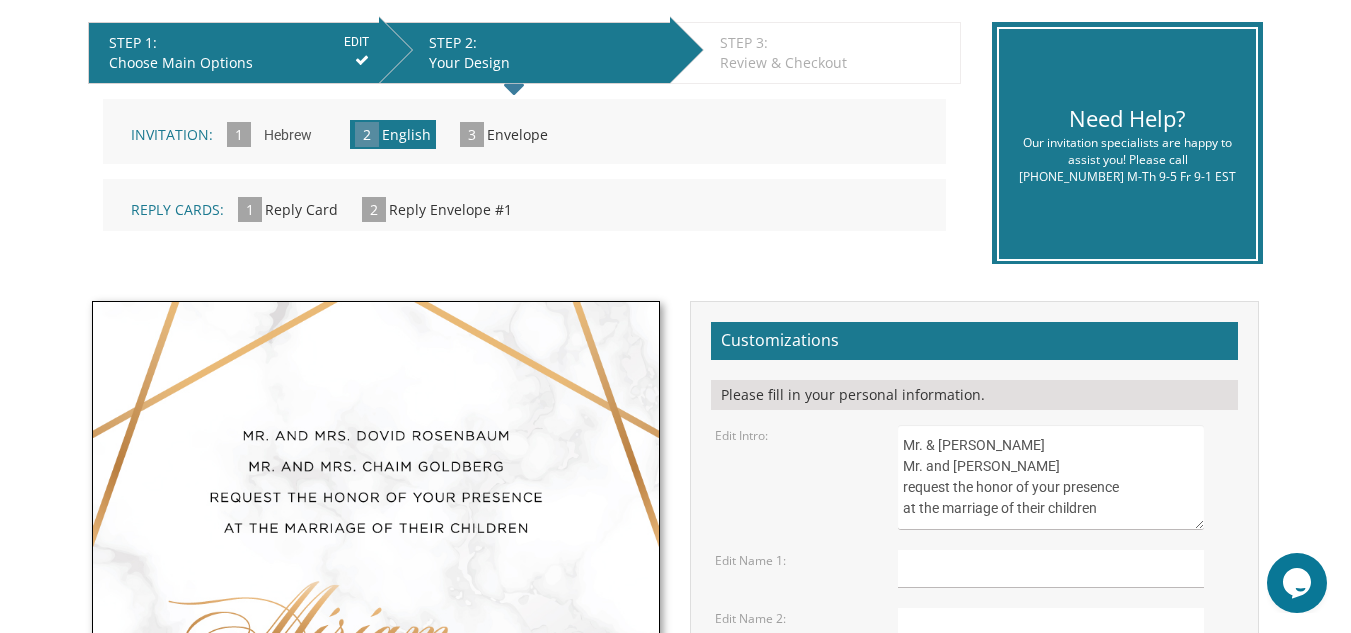 scroll, scrollTop: 400, scrollLeft: 0, axis: vertical 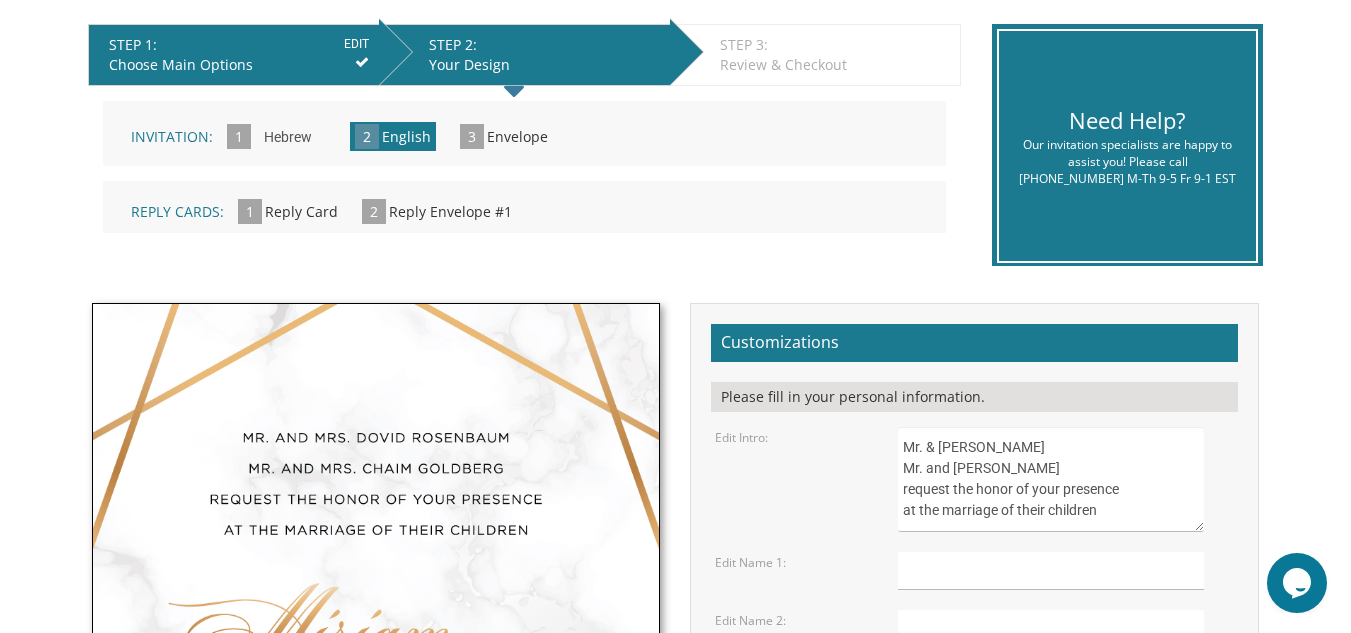 type on "Wednesday, the Seventeenth of February,
Two thousand Twenty Five
Kabolas Ponim at six o’clock in the evening
Chupah at seven o’clock
Ateres Esther
Lakewood, New Jersey" 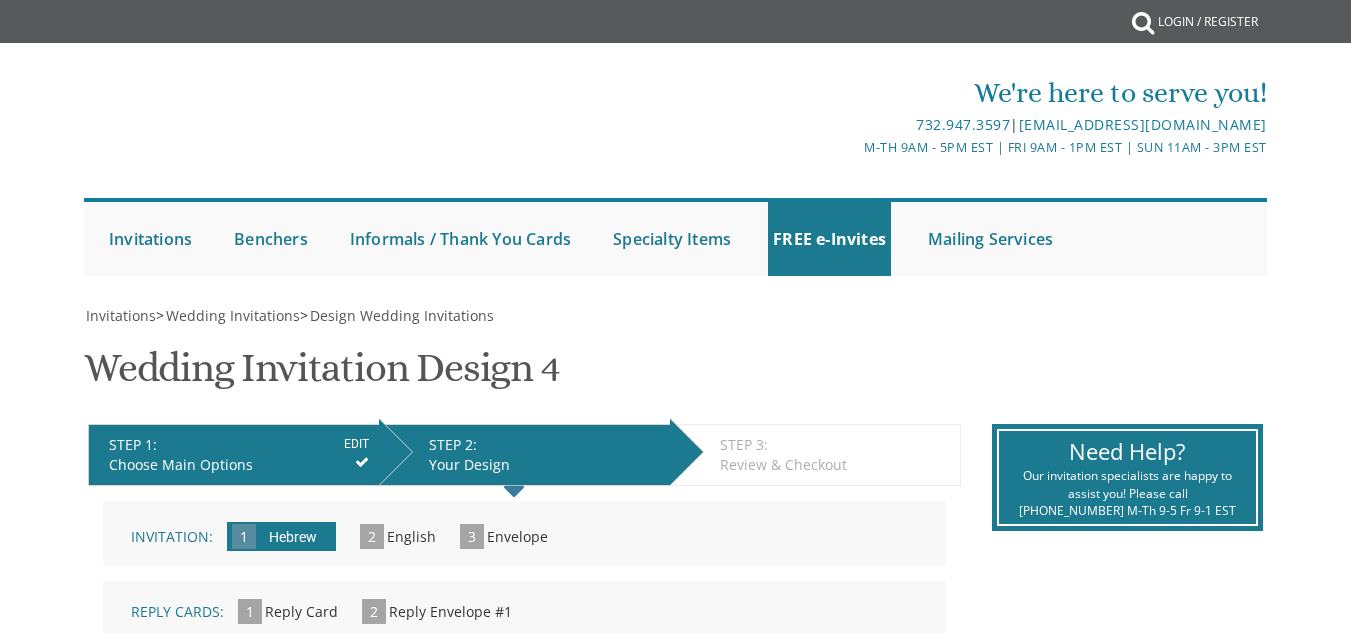 scroll, scrollTop: 0, scrollLeft: 0, axis: both 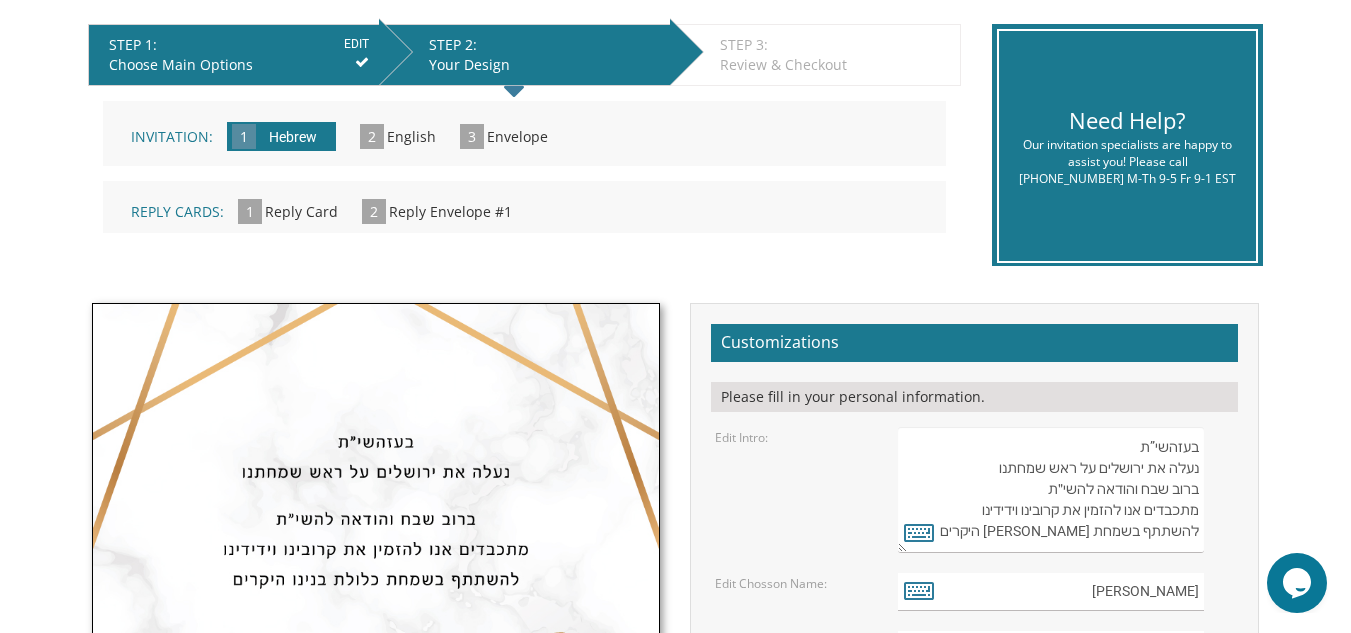 click on "English" at bounding box center (411, 136) 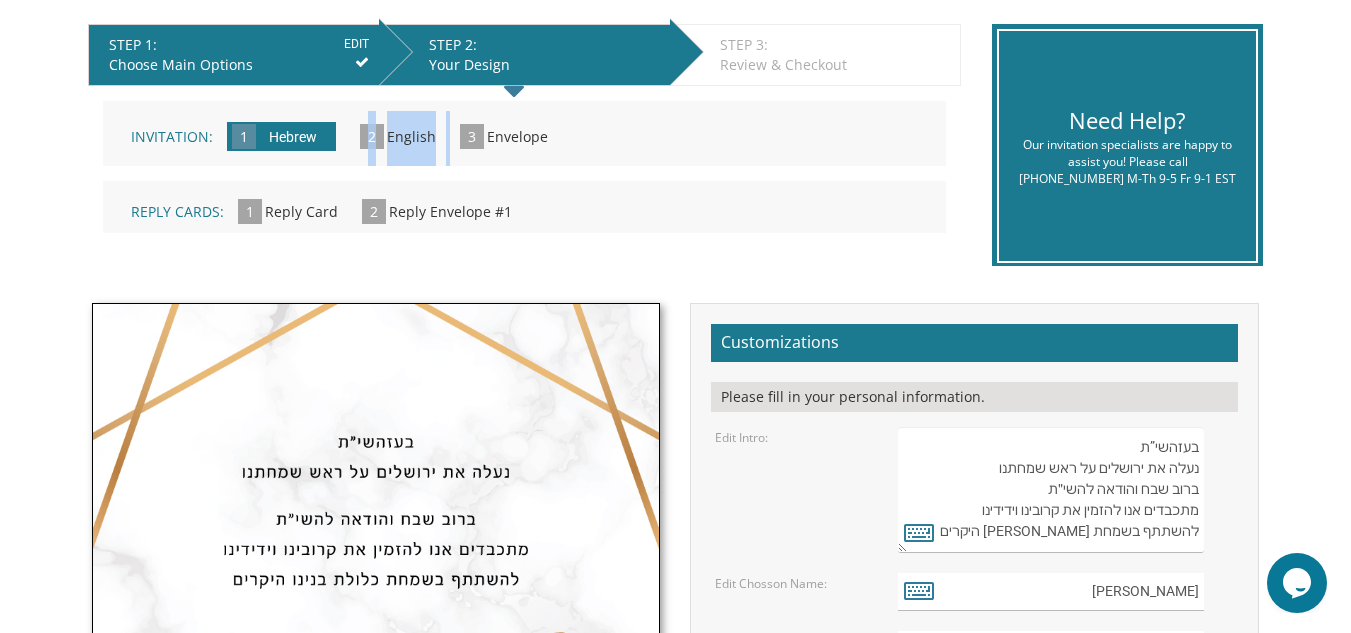 click on "English" at bounding box center [411, 136] 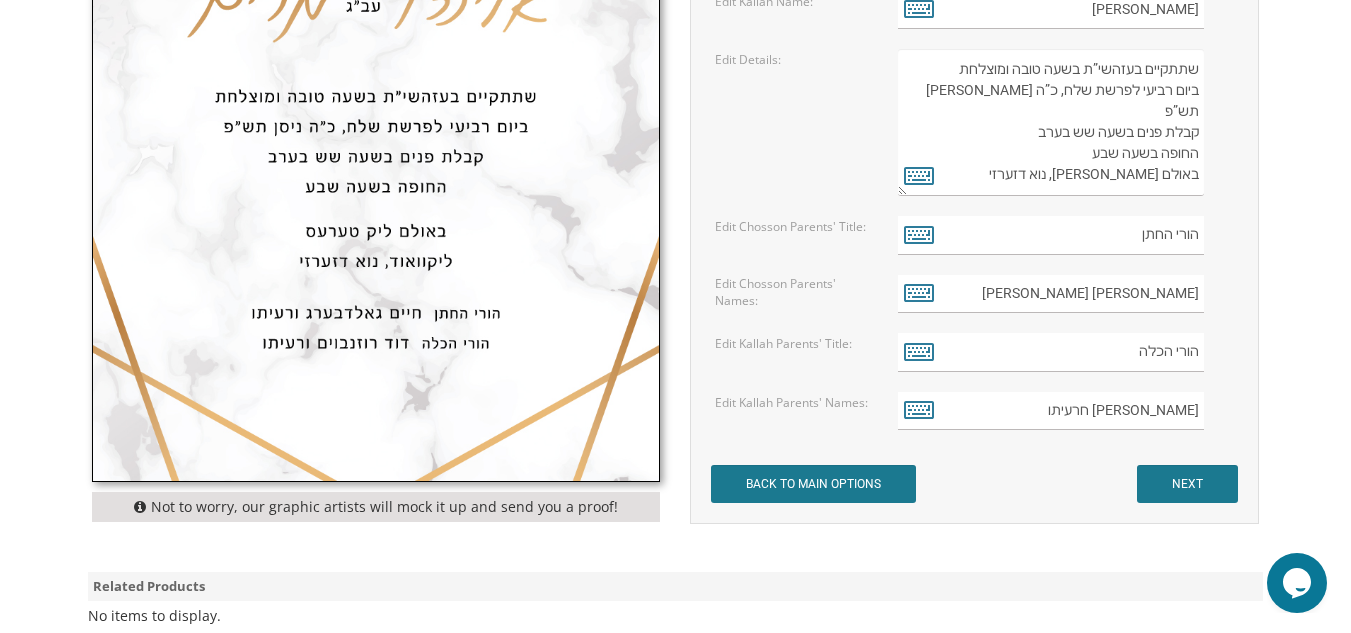 scroll, scrollTop: 1100, scrollLeft: 0, axis: vertical 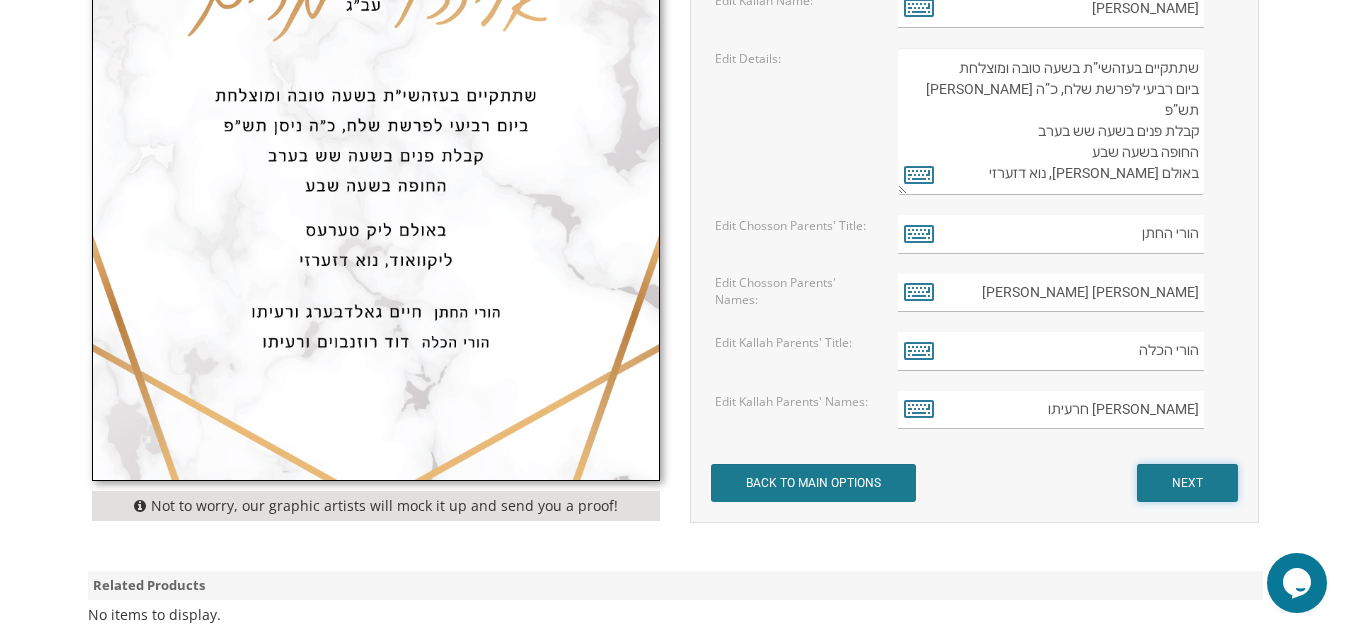 click on "NEXT" at bounding box center [1187, 483] 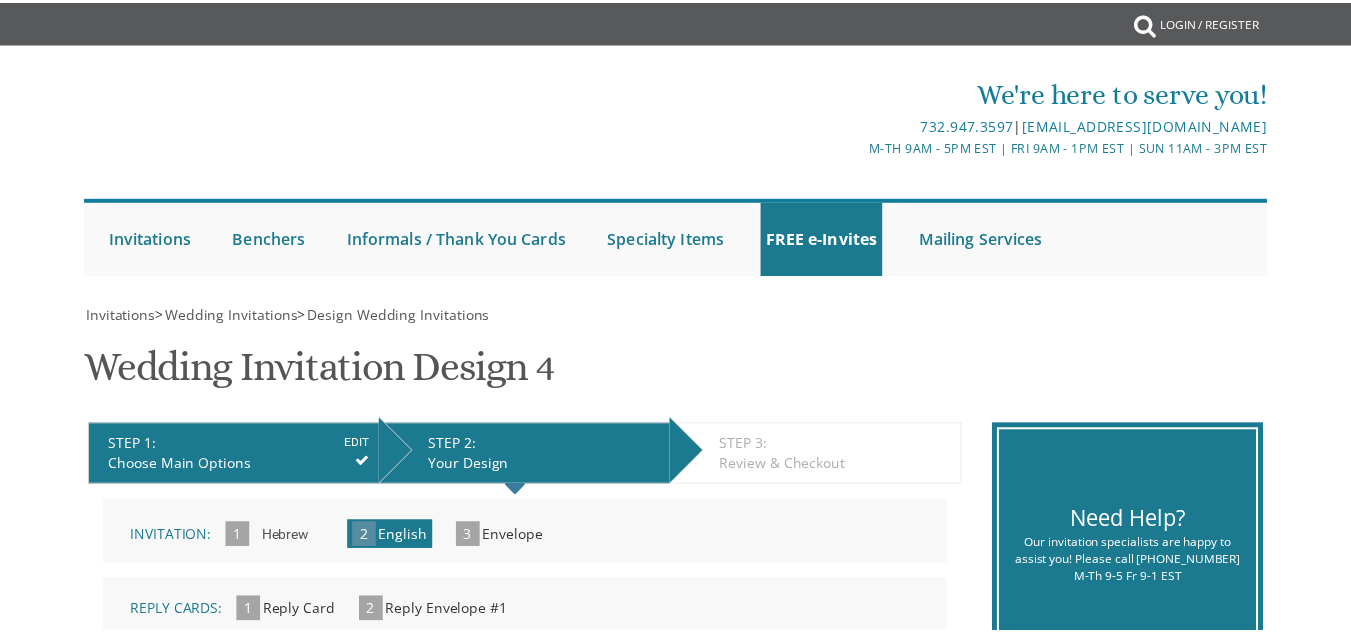 scroll, scrollTop: 0, scrollLeft: 0, axis: both 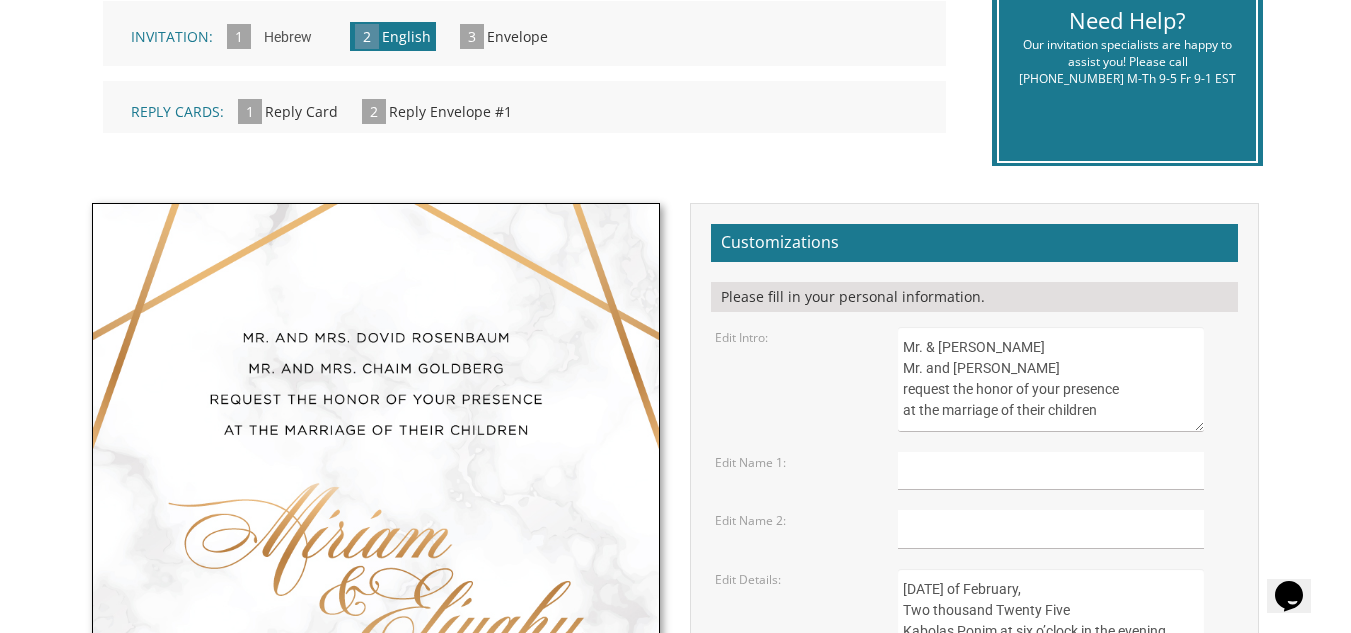 click on "Mr. & Mrs. Ari Silverstein
Mr. and Mrs. Motti Kin
request the honor of your presence
at the marriage of their children" at bounding box center (1051, 379) 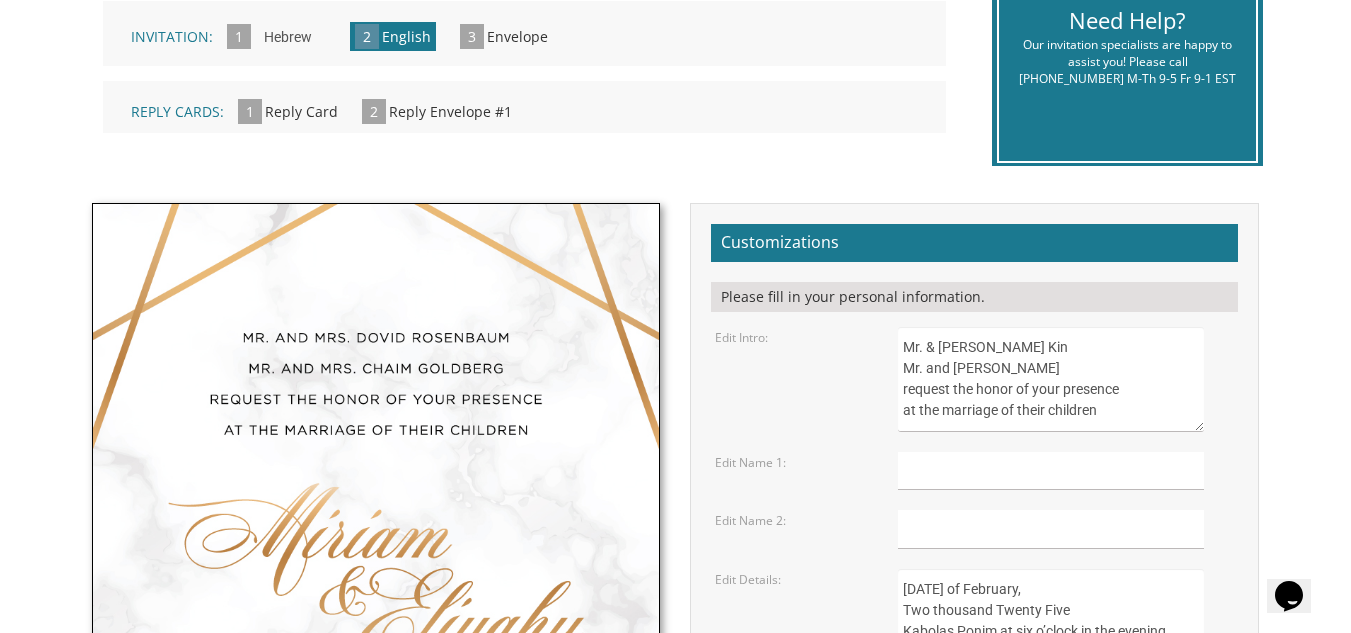 click on "Mr. & Mrs. Ari Silverstein
Mr. and Mrs. Motti Kin
request the honor of your presence
at the marriage of their children" at bounding box center [1051, 379] 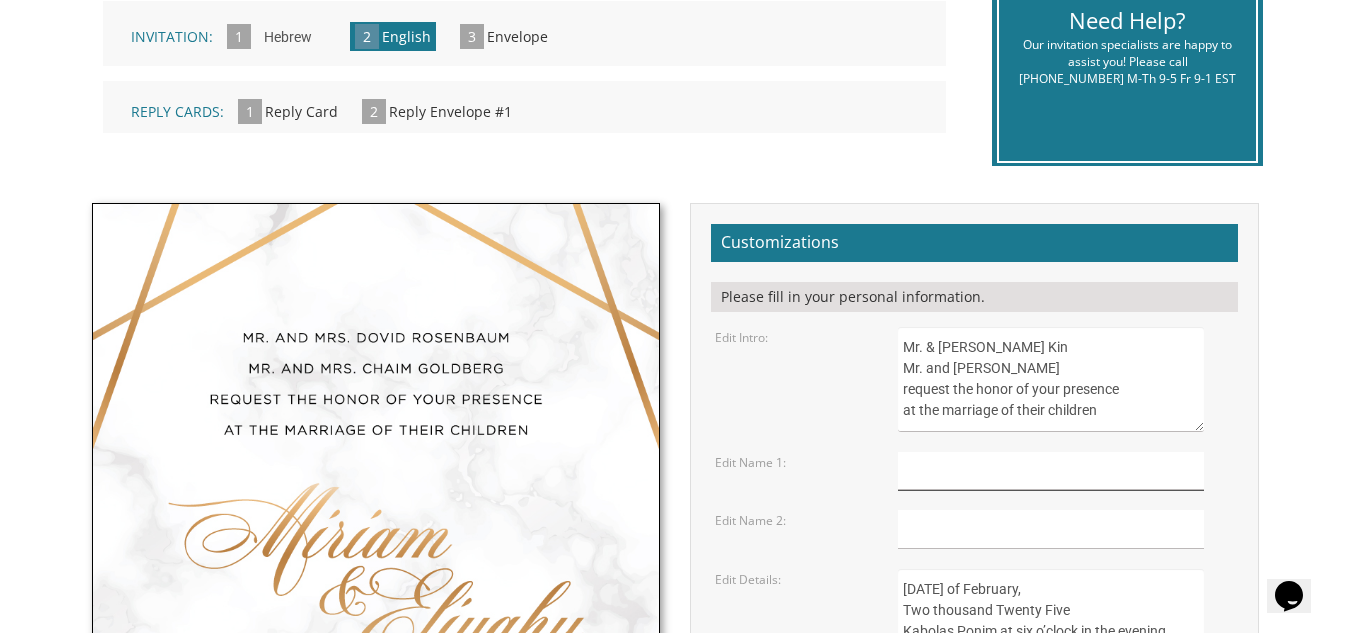 click at bounding box center (1051, 471) 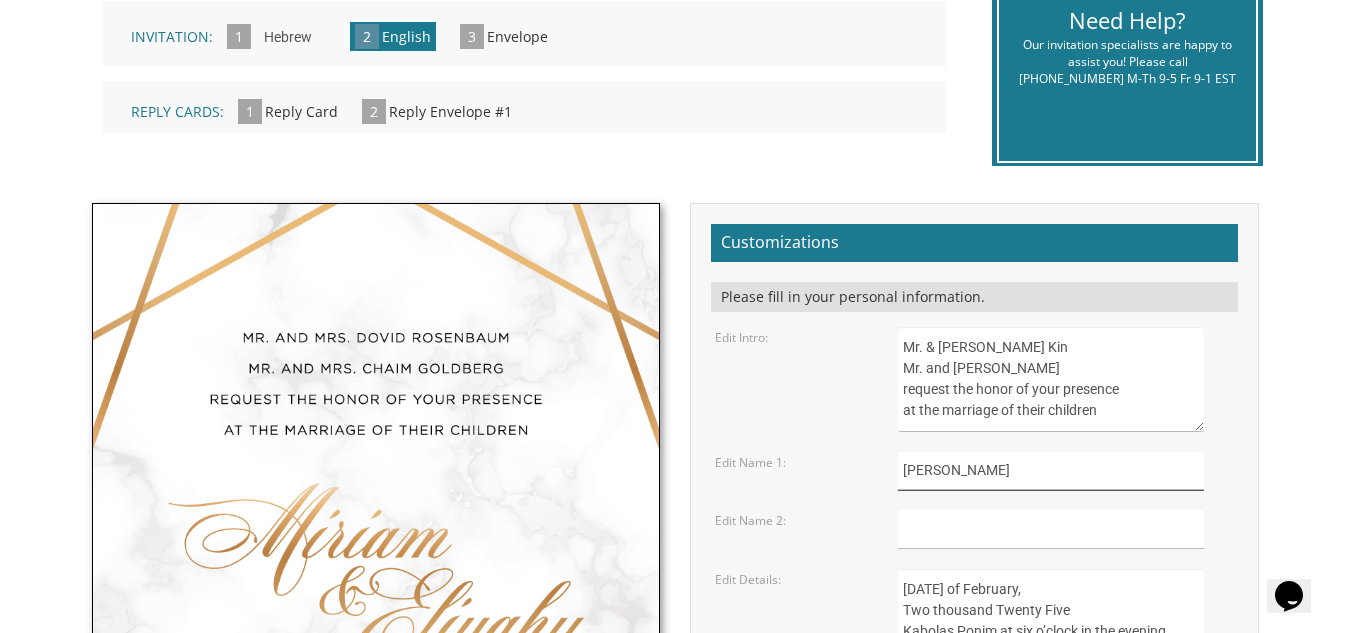 click on "RIvka" at bounding box center [1051, 471] 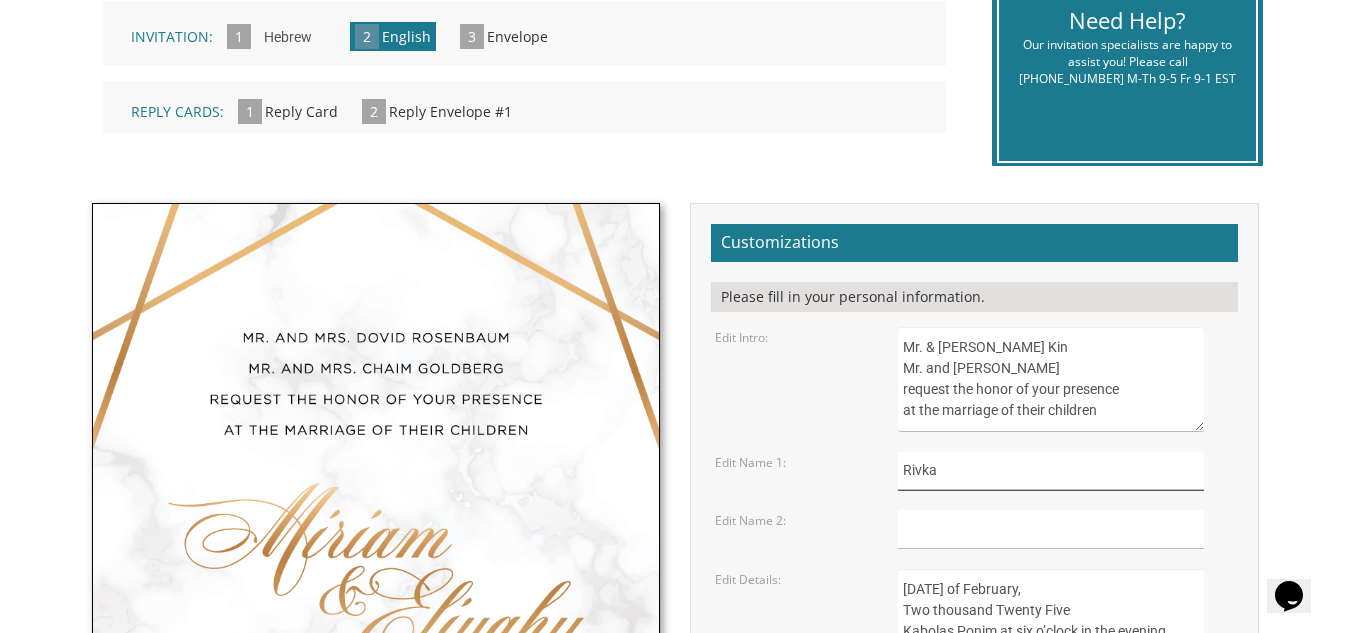 type on "Rivka" 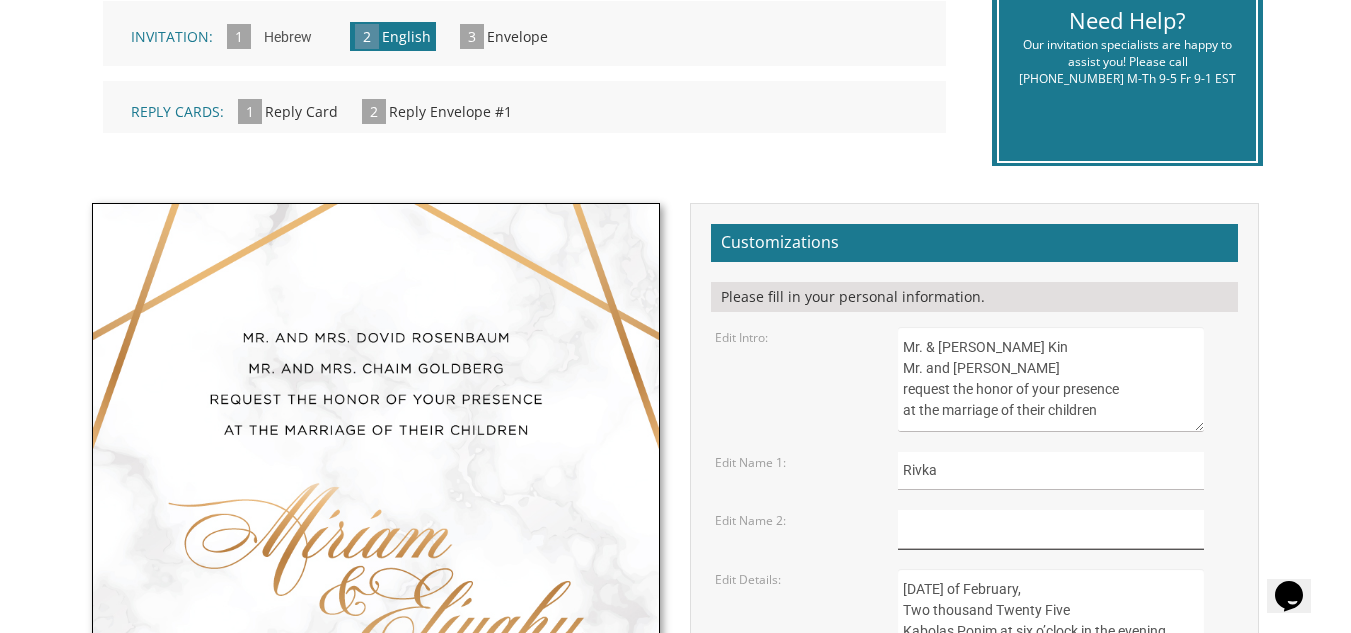 click at bounding box center (1051, 529) 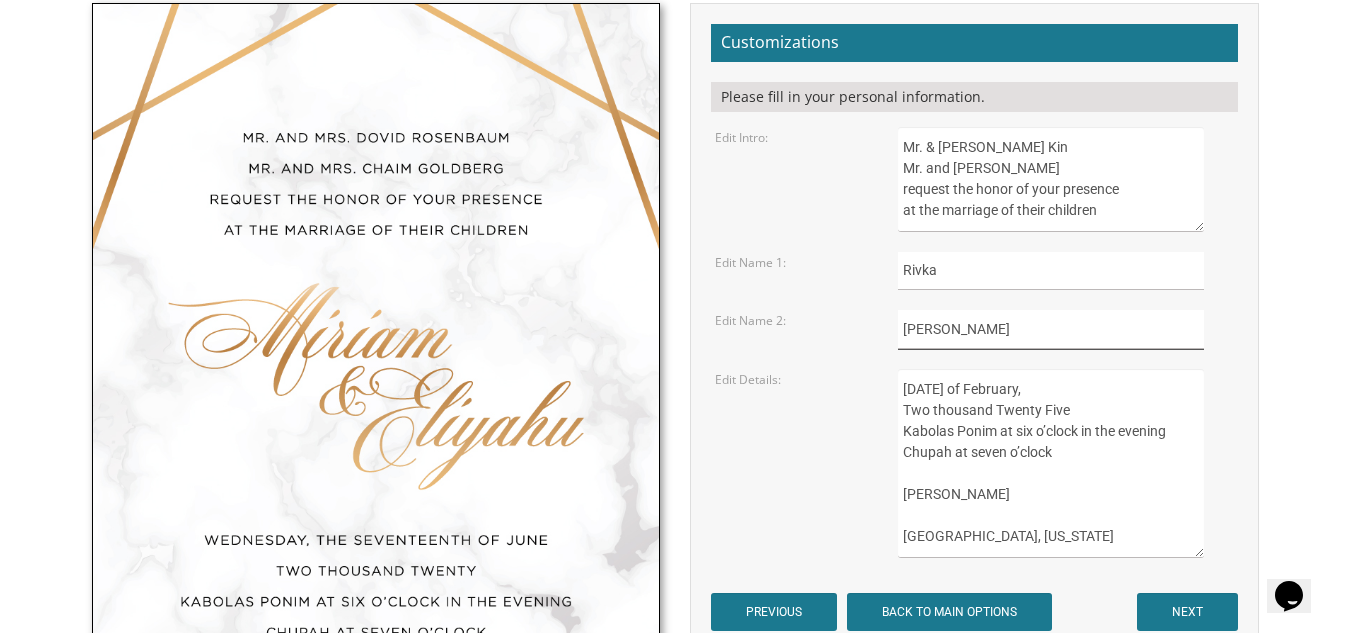 scroll, scrollTop: 800, scrollLeft: 0, axis: vertical 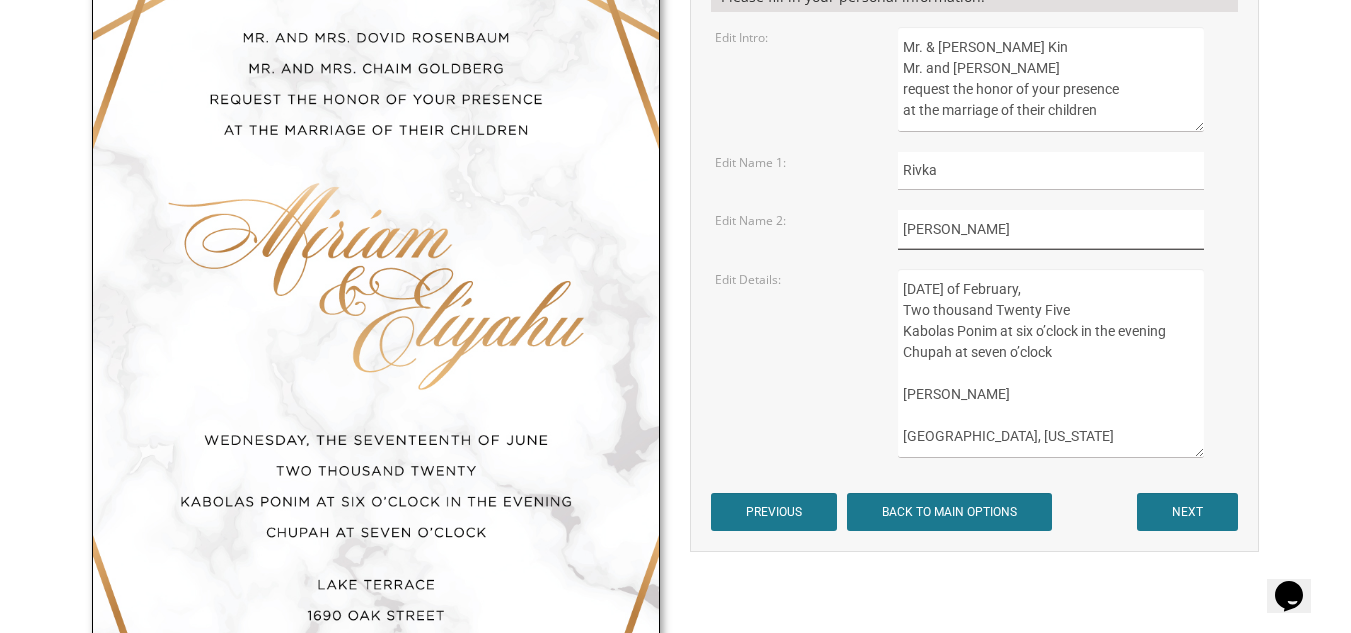 type on "[PERSON_NAME]" 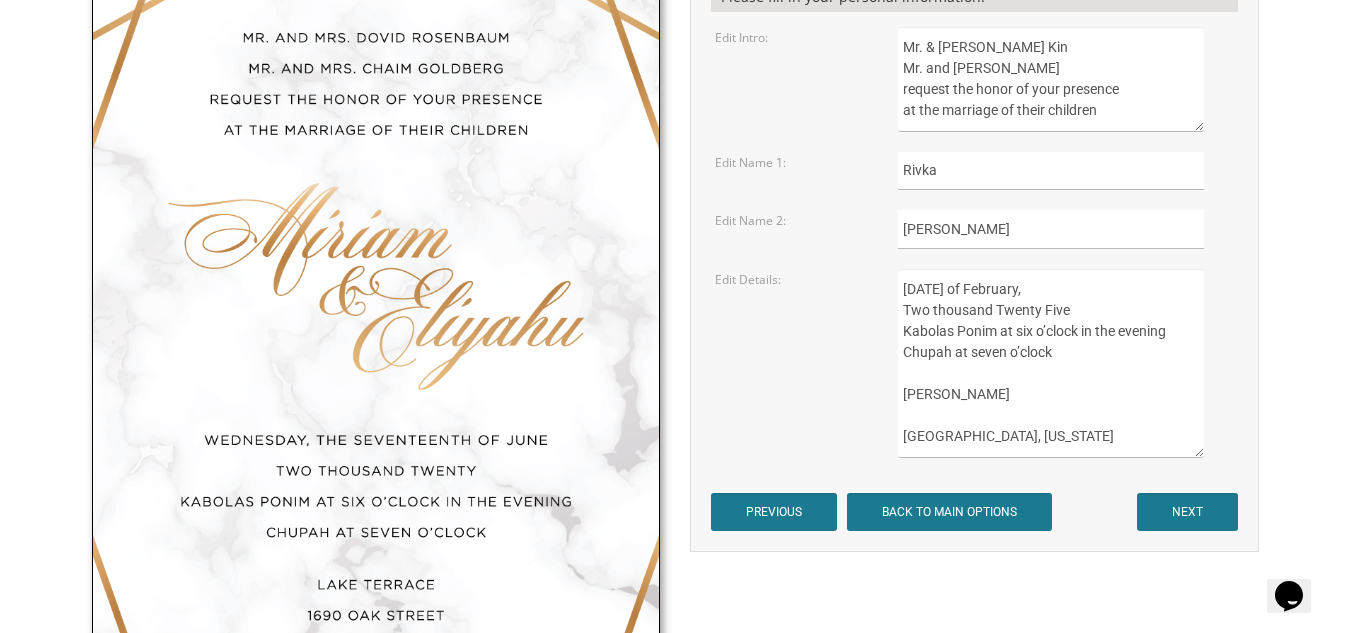 click on "Wednesday, the Seventeenth of February,
Two thousand Twenty Five
Kabolas Ponim at six o’clock in the evening
Chupah at seven o’clock
Ateres Esther
Lakewood, New Jersey" at bounding box center (1051, 363) 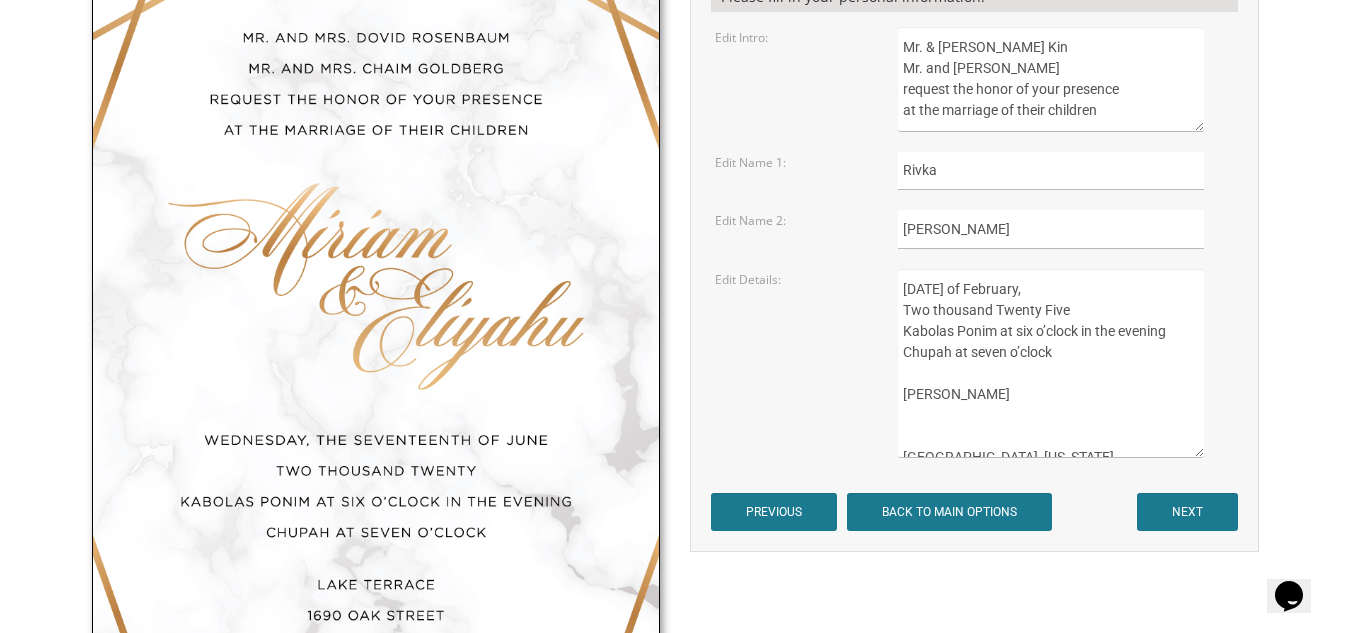 type on "Wednesday, the Seventeenth of February,
Two thousand Twenty Five
Kabolas Ponim at six o’clock in the evening
Chupah at seven o’clock
Ateres Esther
Lakewood, New Jersey" 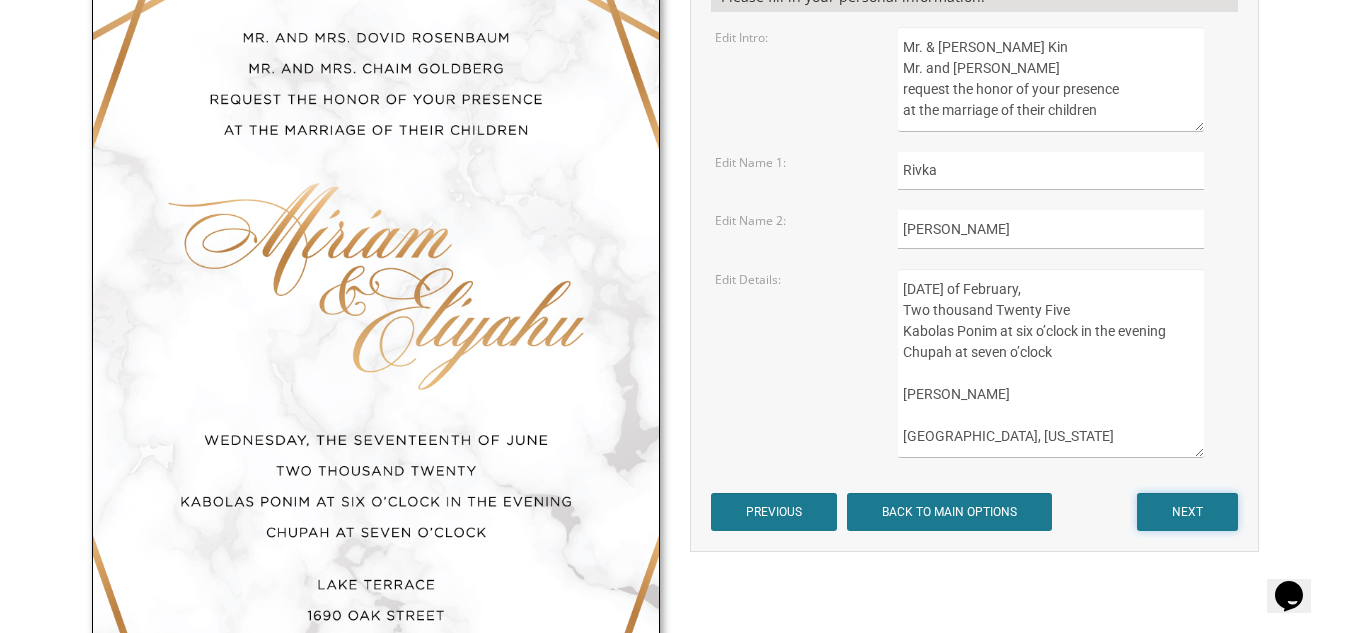 click on "NEXT" at bounding box center [1187, 512] 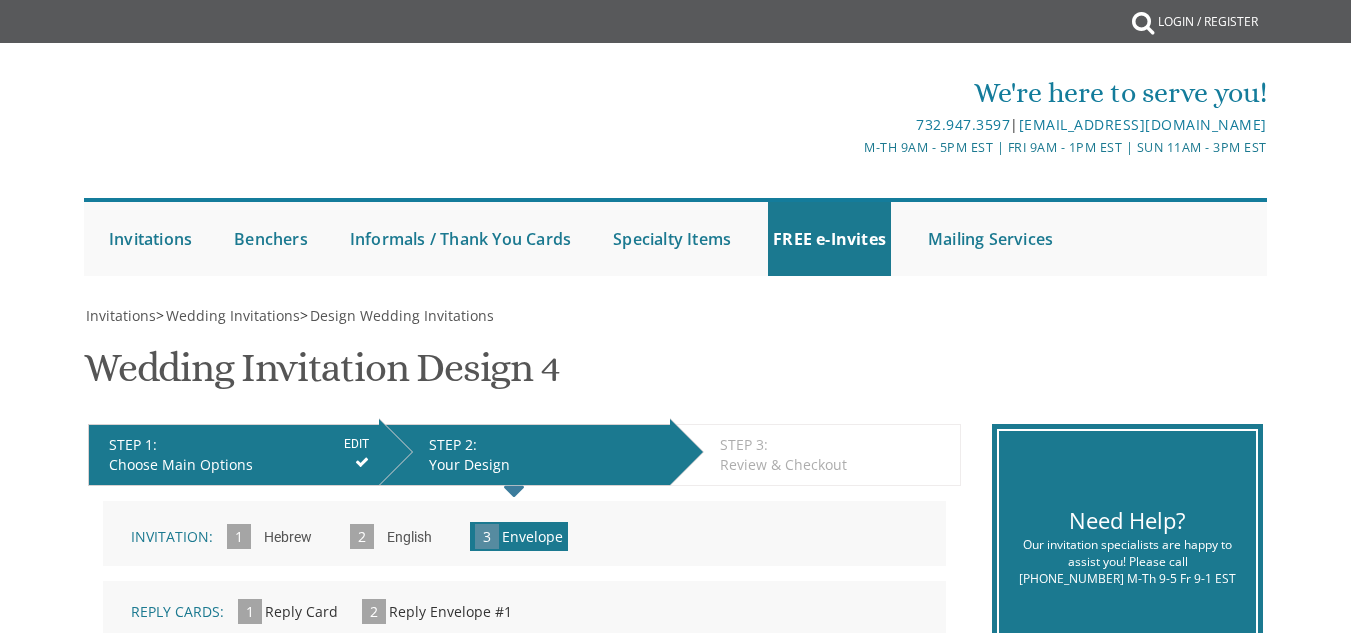 scroll, scrollTop: 0, scrollLeft: 0, axis: both 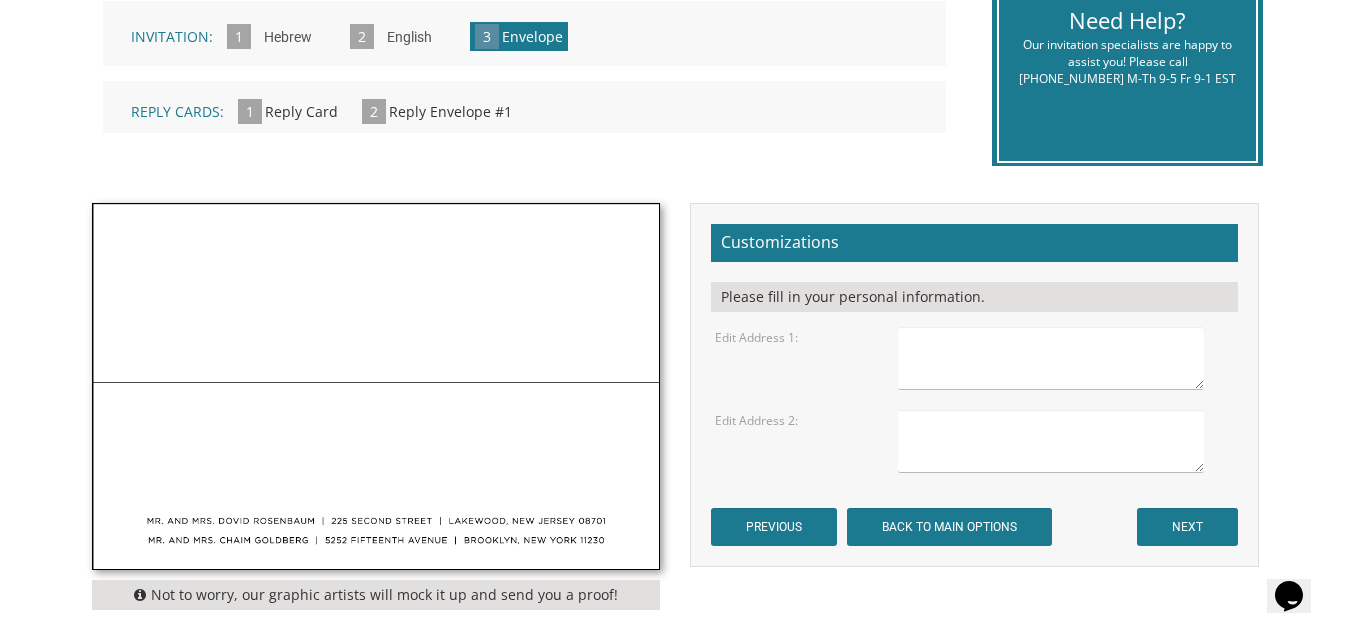 click at bounding box center [1051, 358] 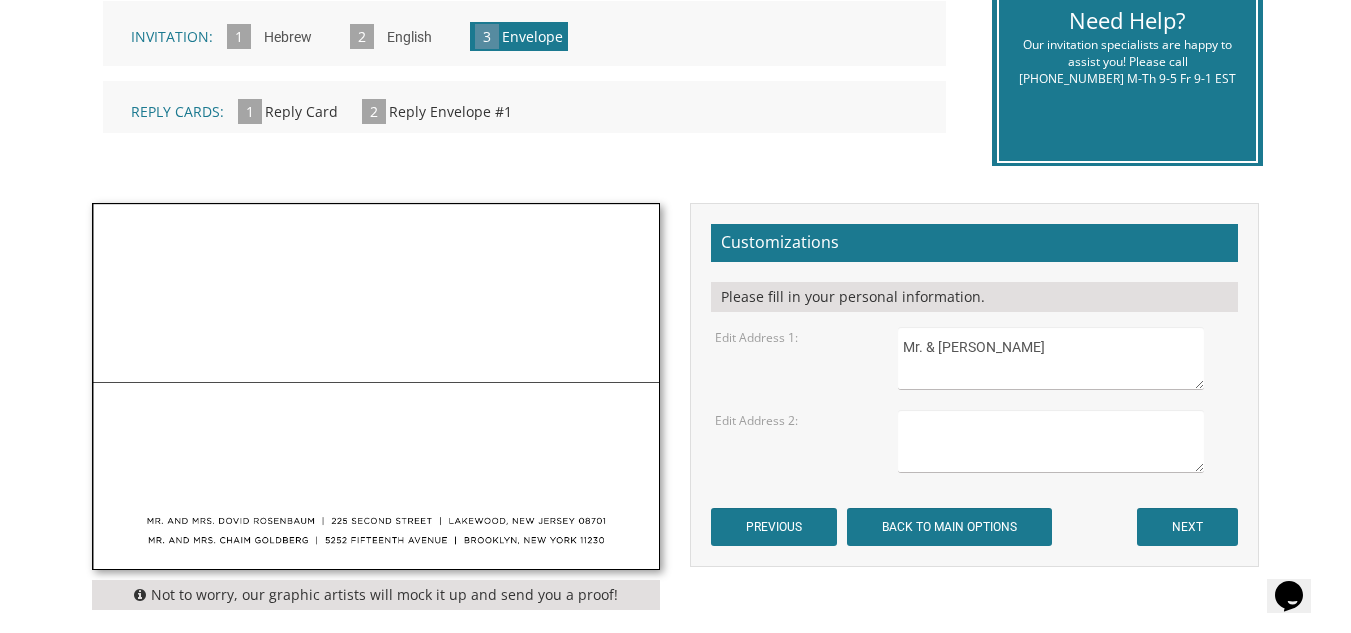 type on "Mr. & [PERSON_NAME]" 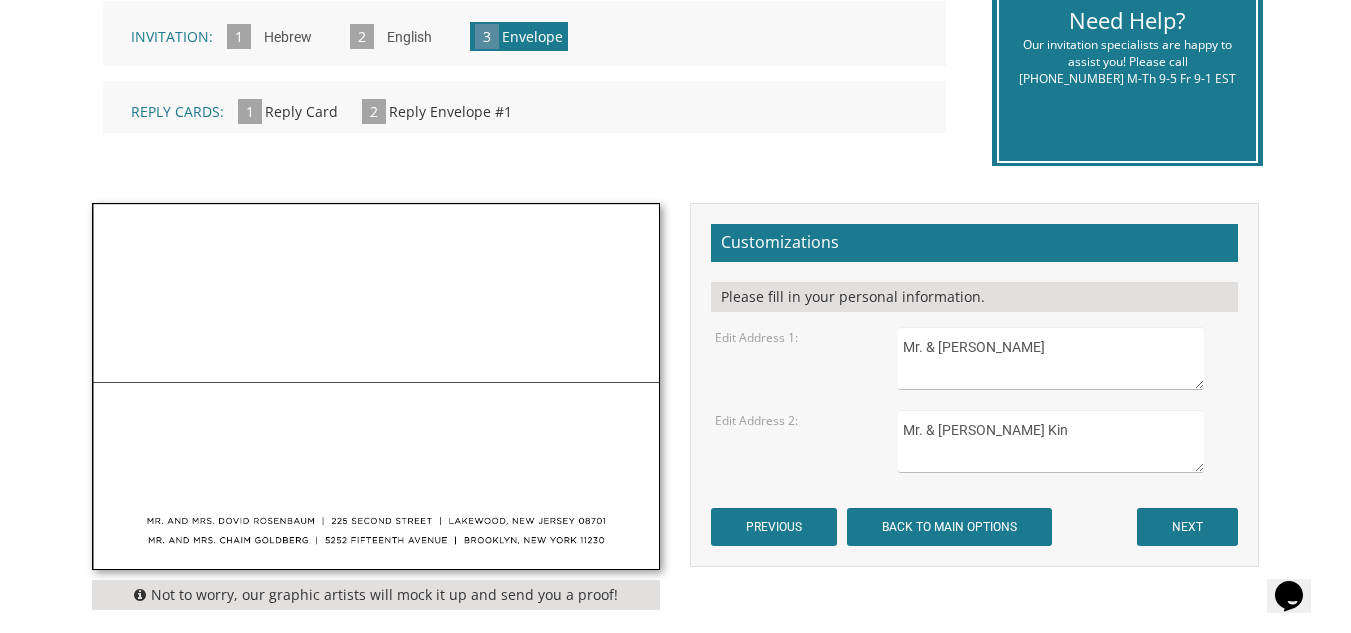 type on "Mr. & [PERSON_NAME] Kin" 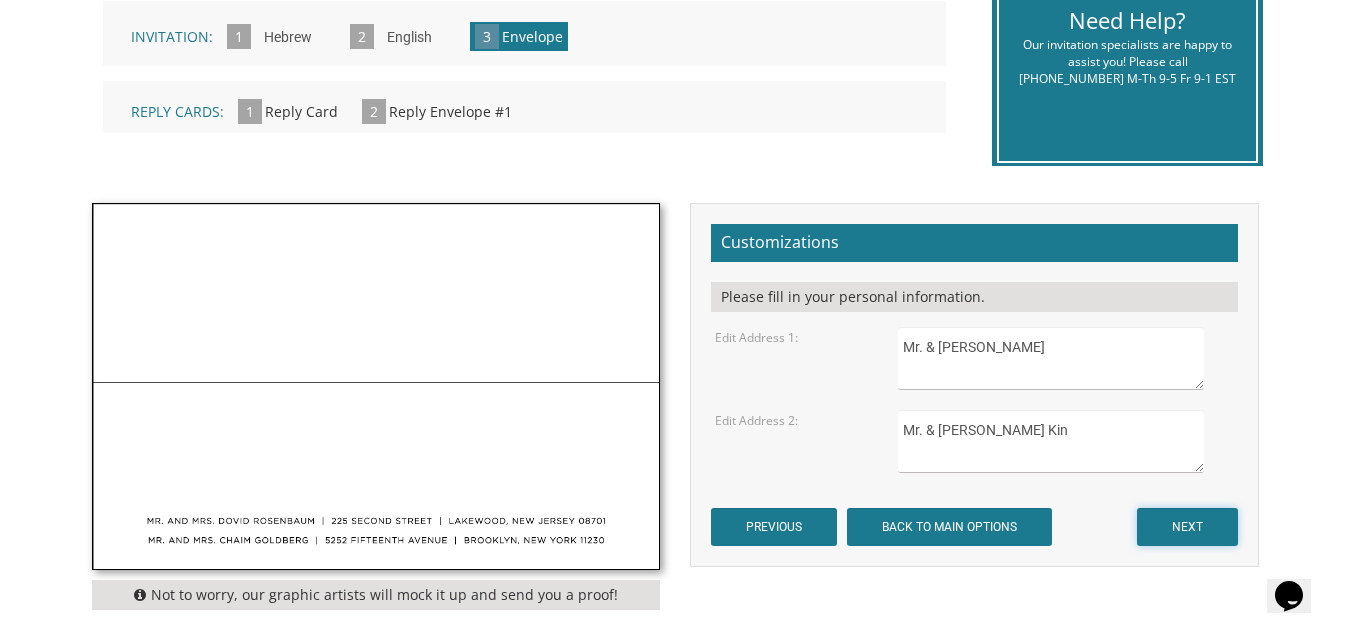 click on "NEXT" at bounding box center [1187, 527] 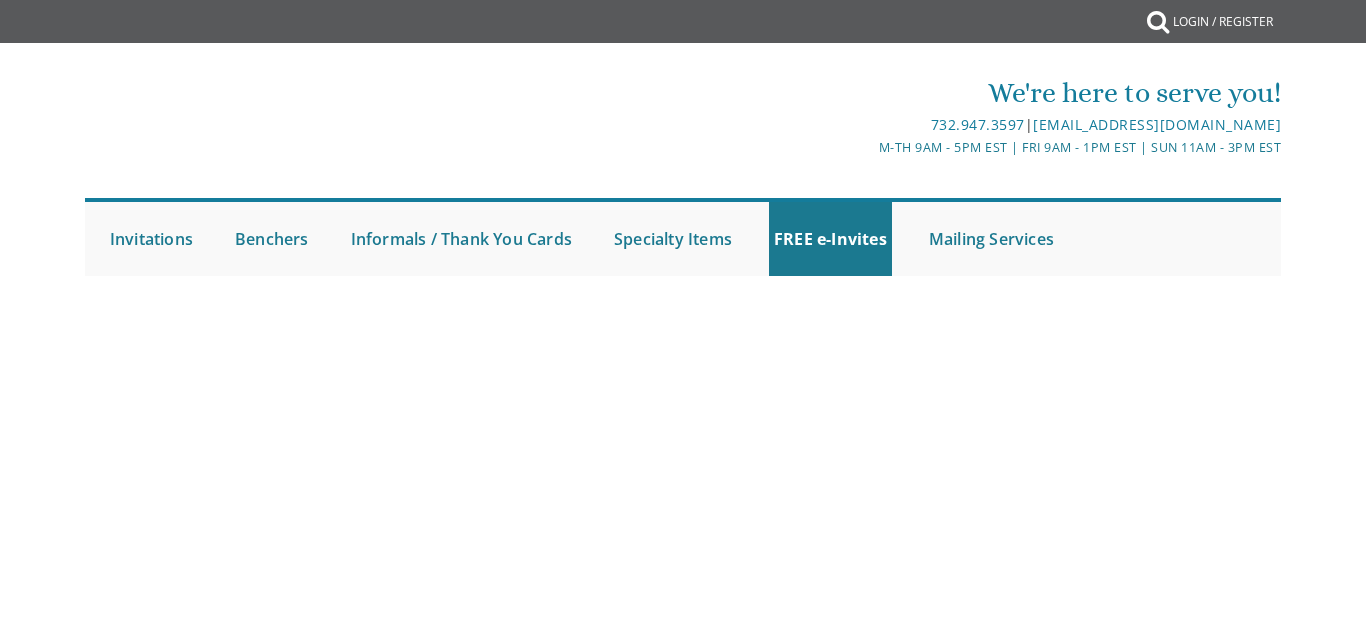 scroll, scrollTop: 0, scrollLeft: 0, axis: both 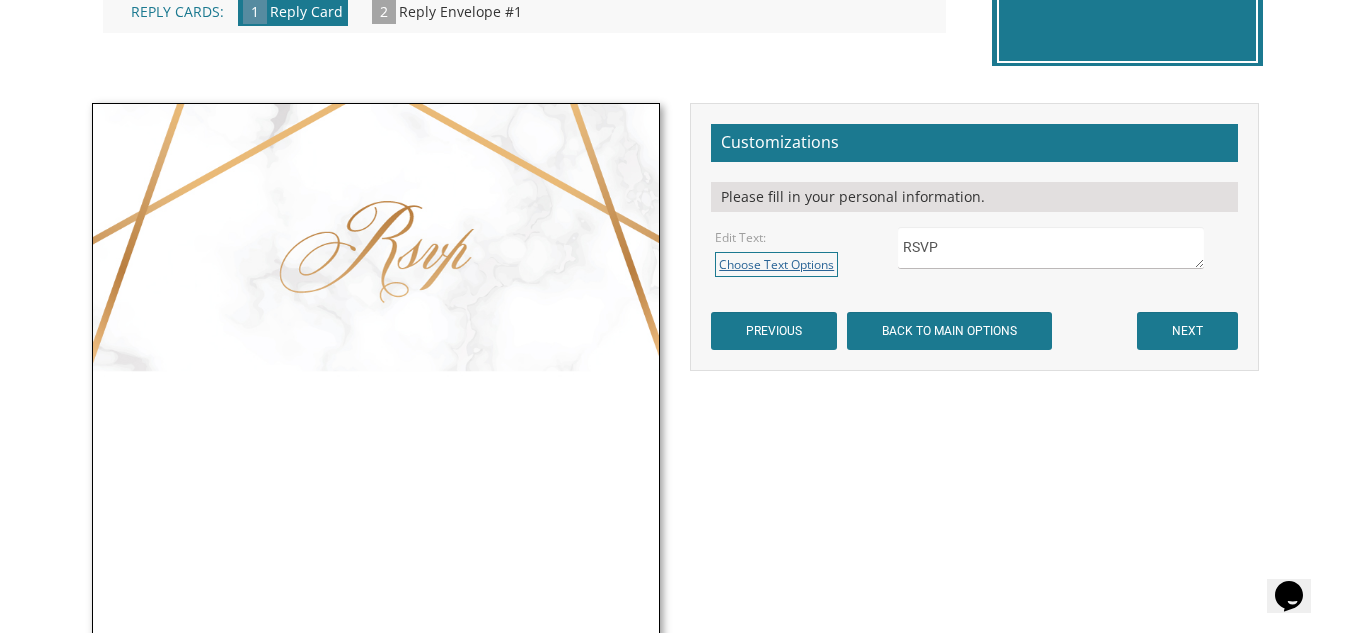 click on "Choose Text Options" at bounding box center [776, 264] 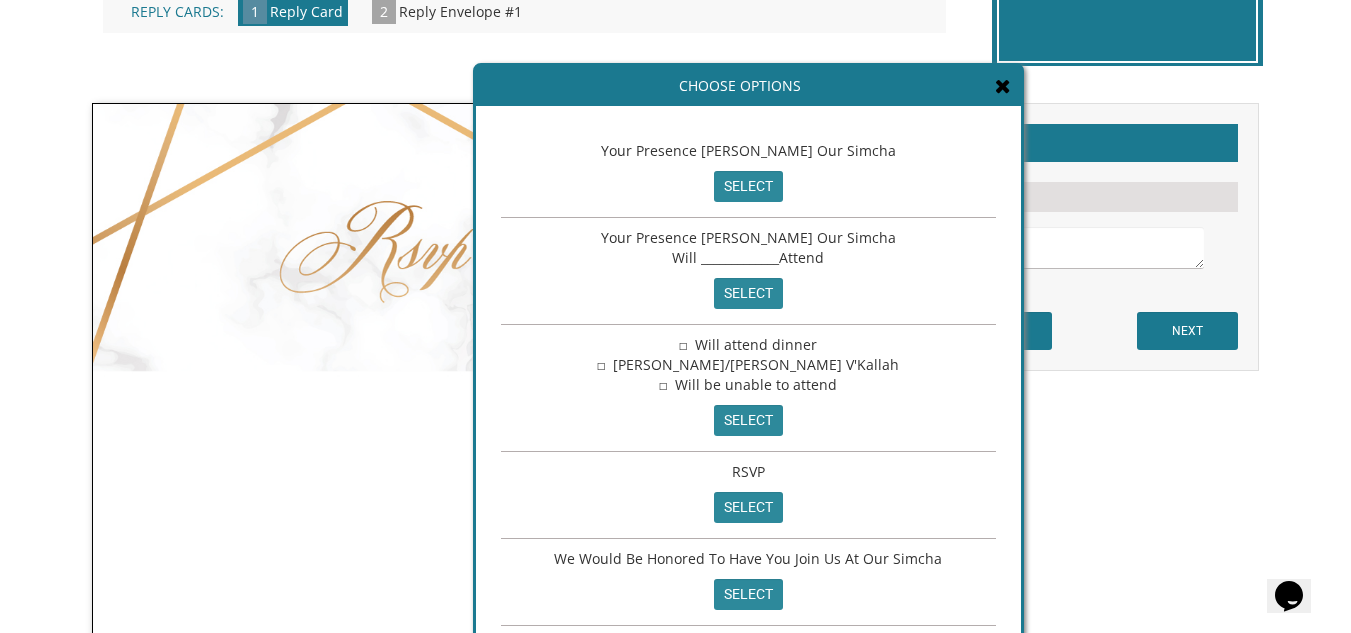 scroll, scrollTop: 82, scrollLeft: 0, axis: vertical 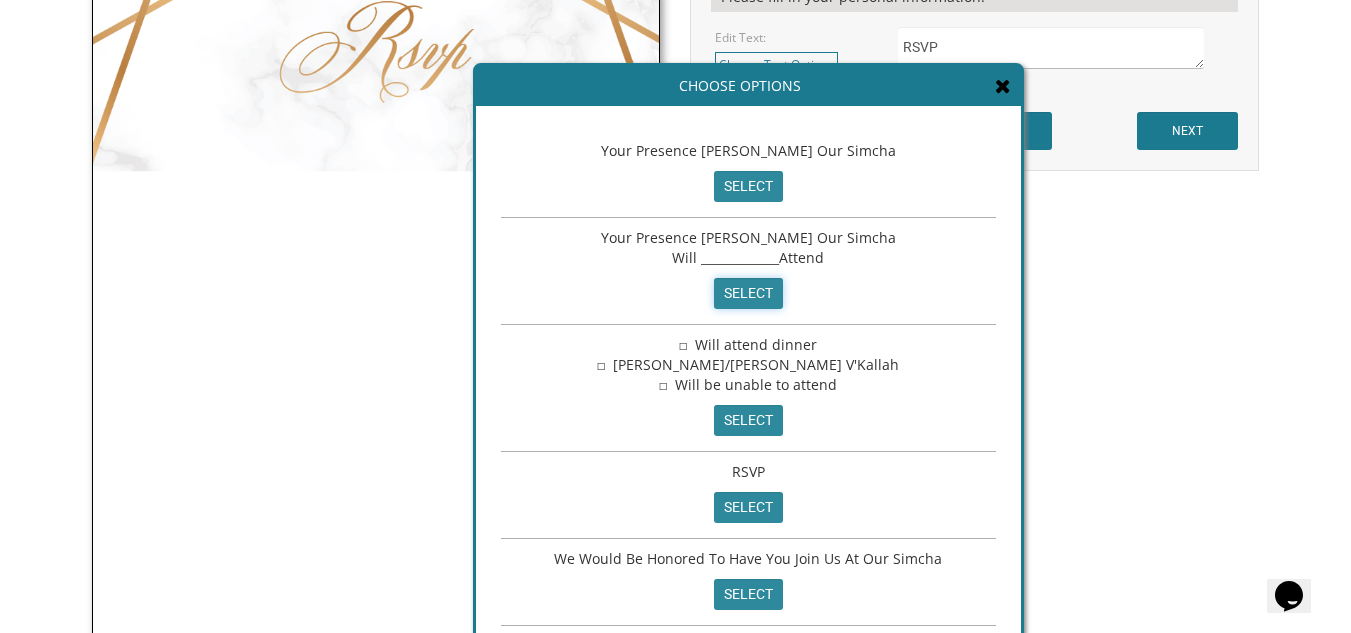 click on "select" at bounding box center [748, 293] 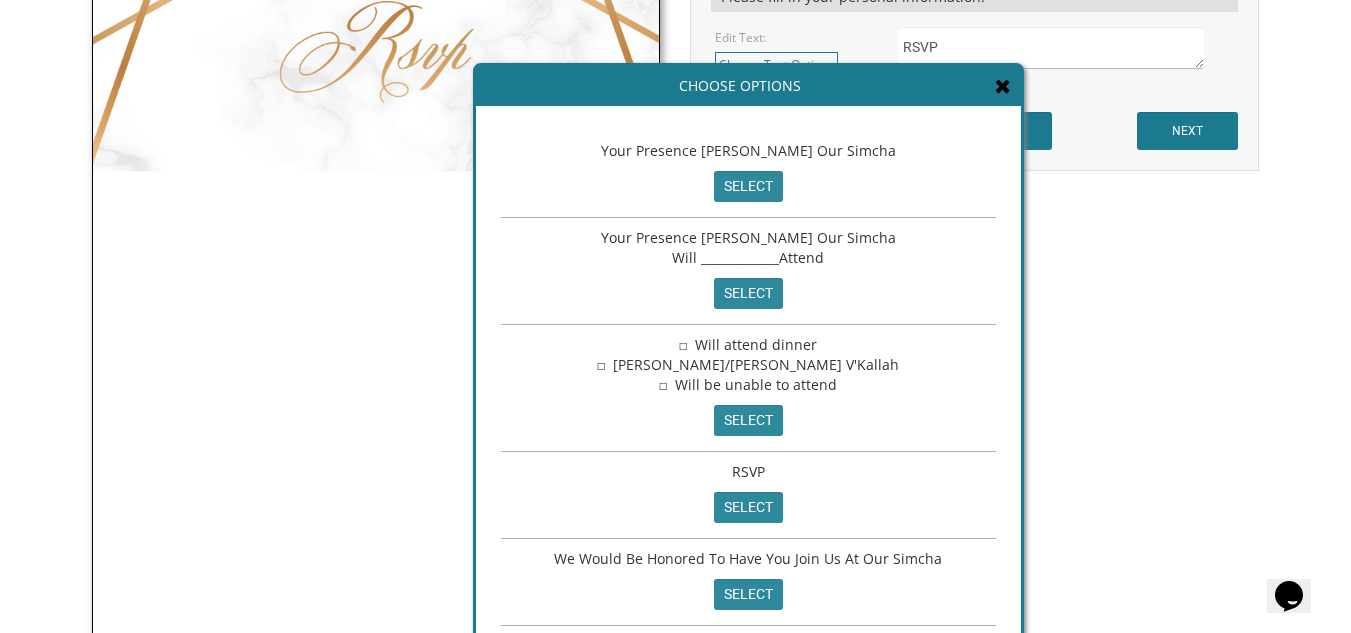 type on "Your Presence Will Enhance Our Simcha
Will _____________Attend" 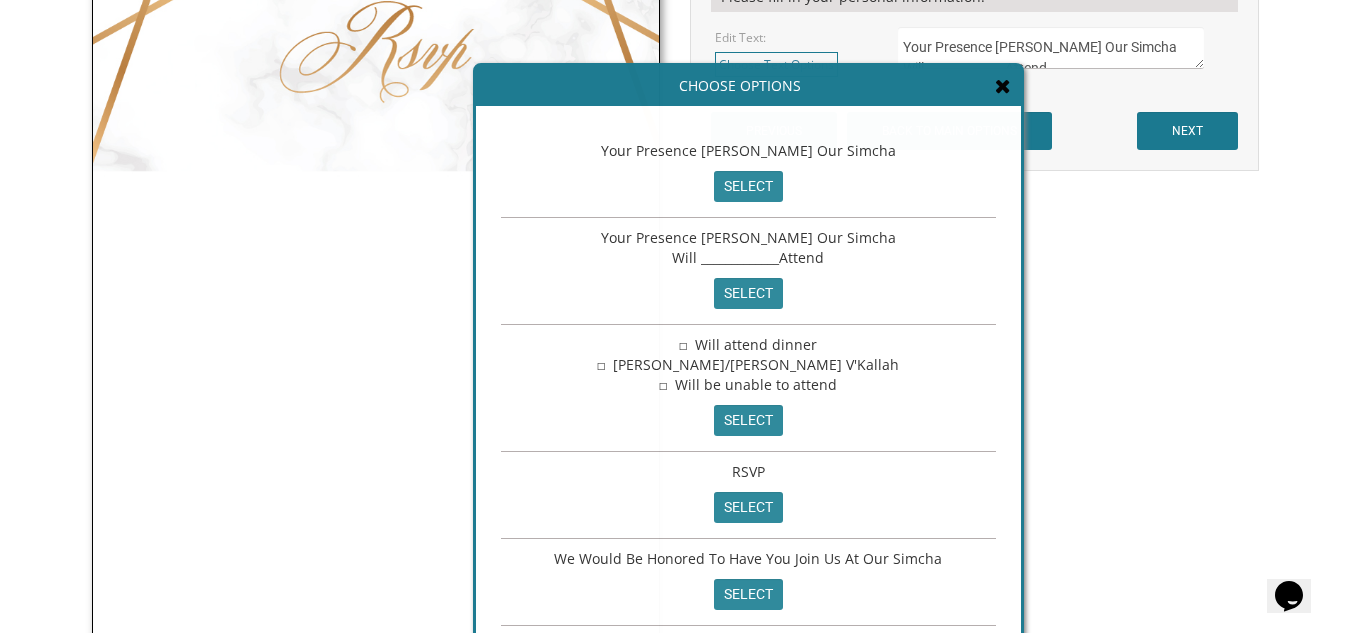 scroll, scrollTop: 10, scrollLeft: 0, axis: vertical 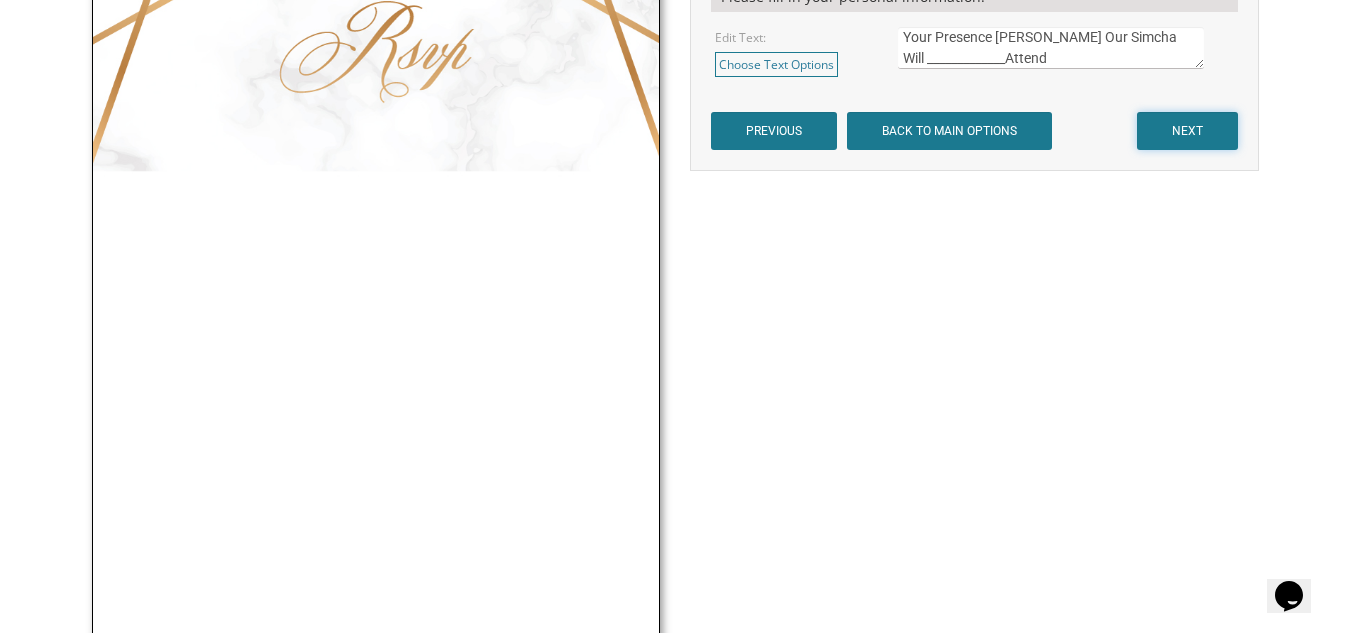 click on "NEXT" at bounding box center (1187, 131) 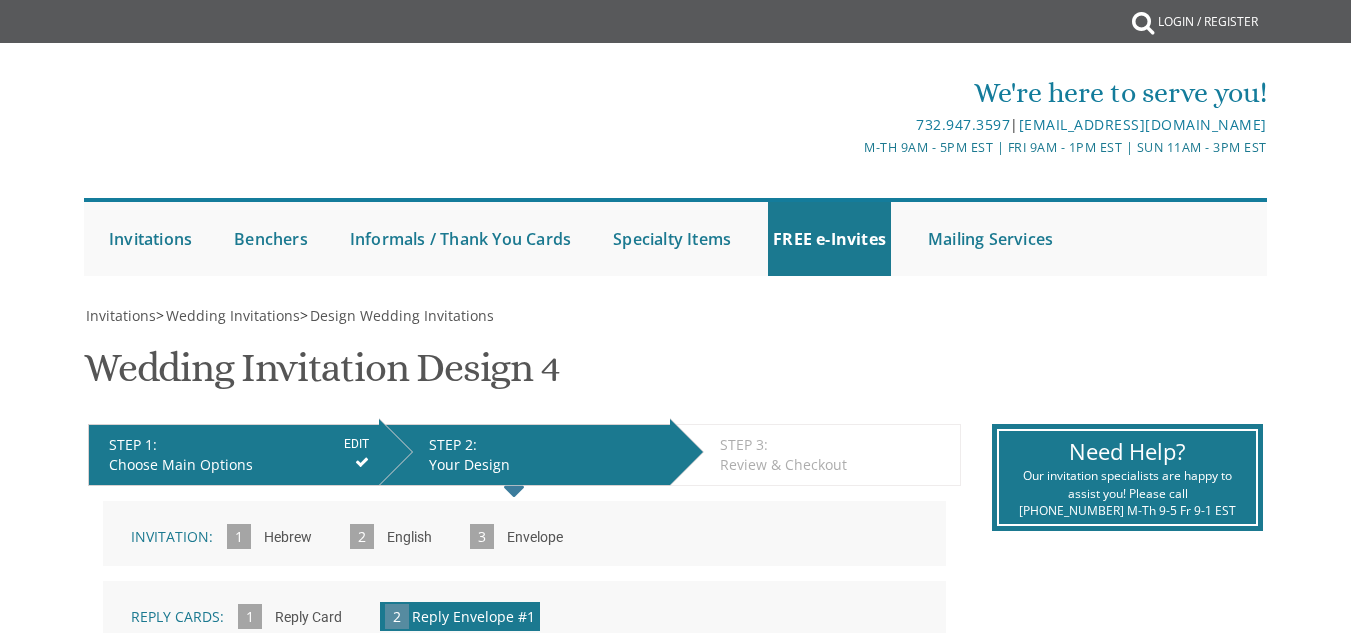 scroll, scrollTop: 0, scrollLeft: 0, axis: both 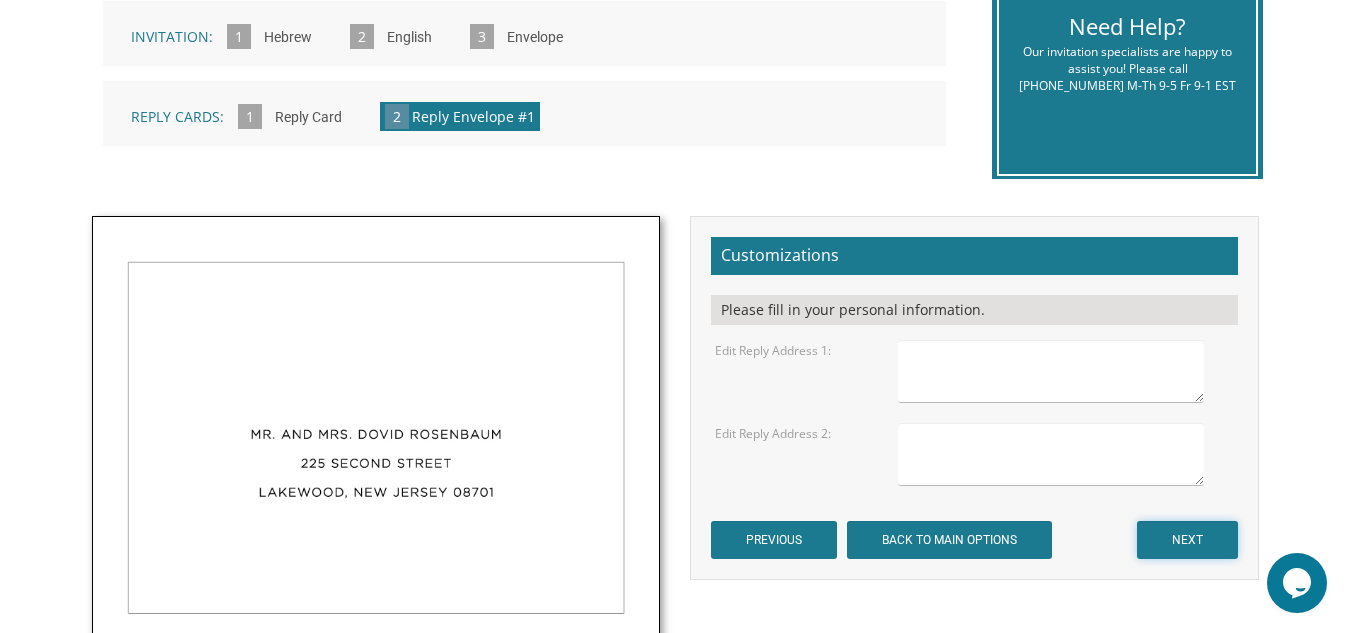 click on "NEXT" at bounding box center [1187, 540] 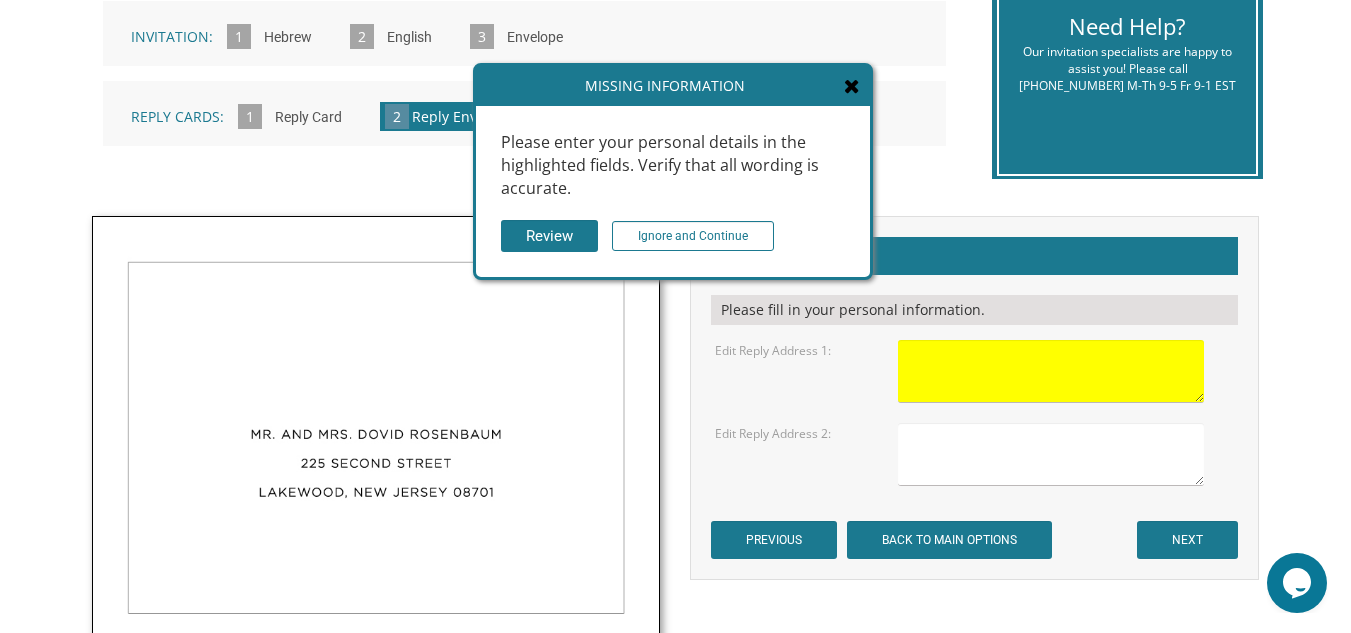 click at bounding box center (852, 86) 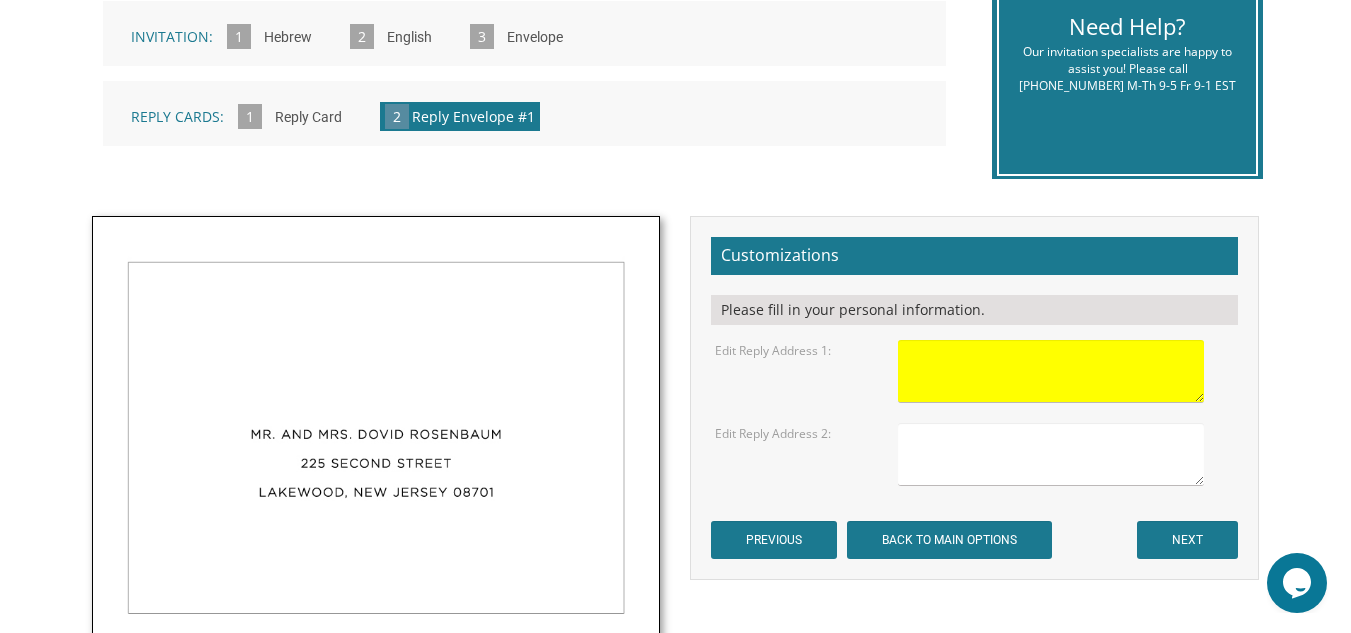 click at bounding box center [1051, 371] 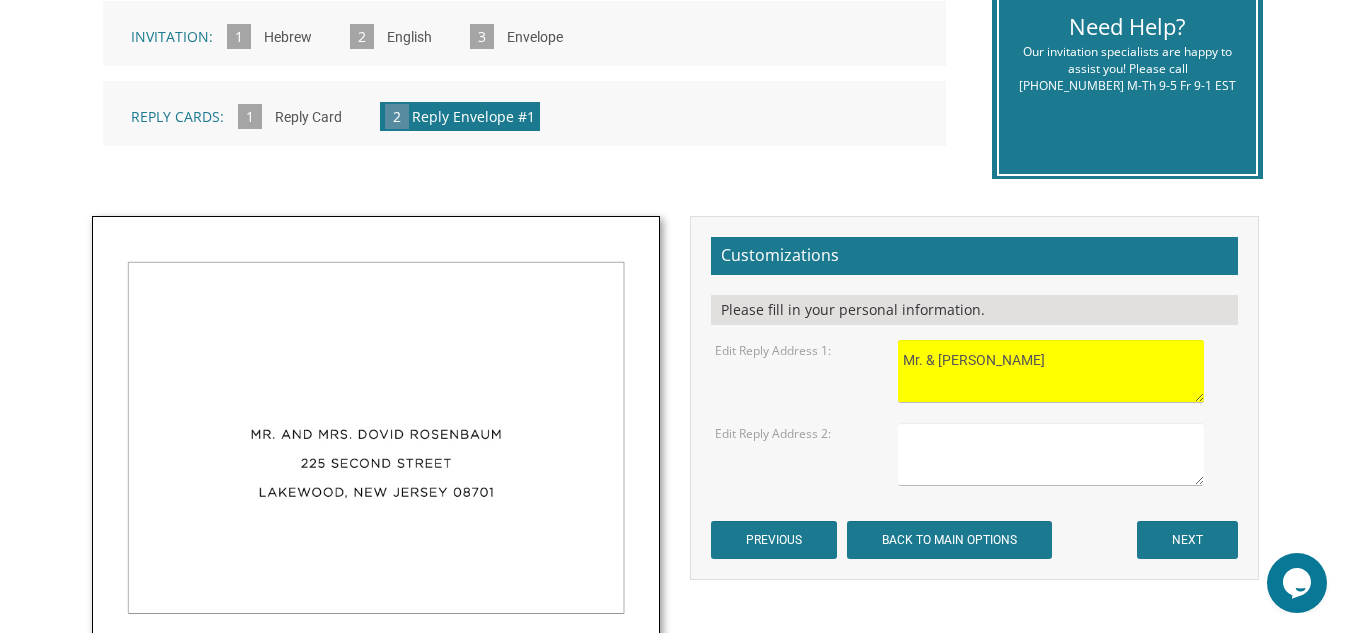 type on "Mr. & Mrs. [PERSON_NAME]" 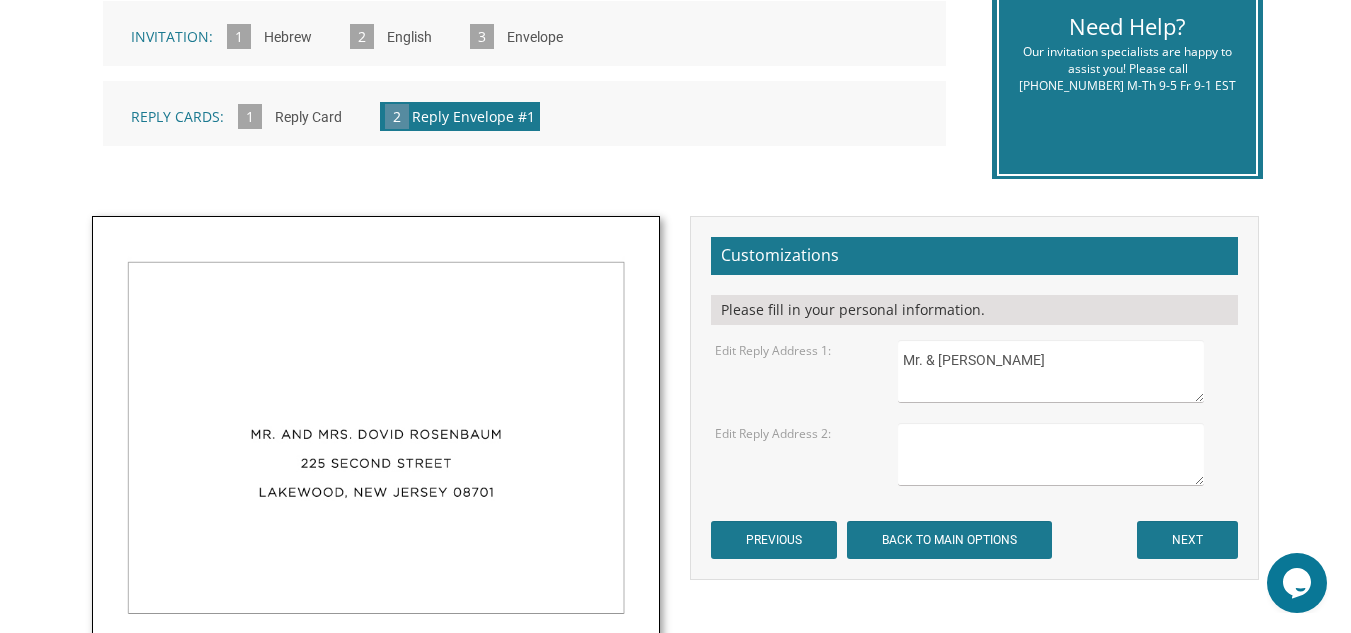 click at bounding box center [1051, 454] 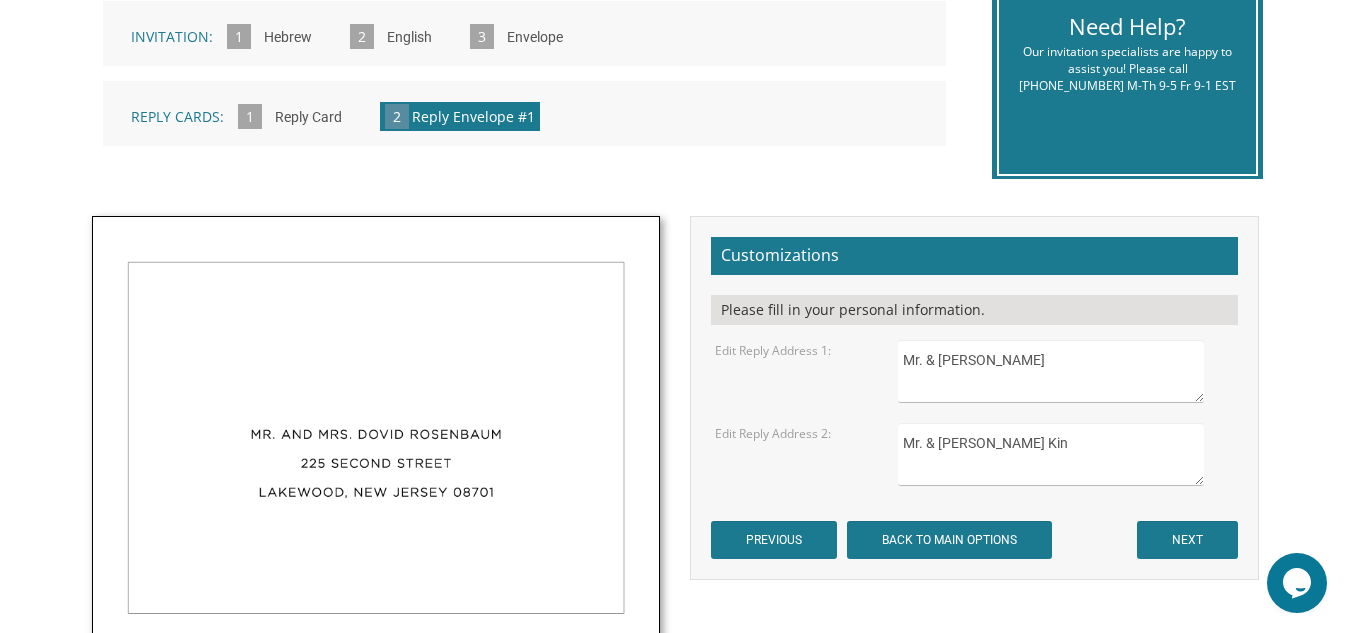 type on "Mr. & Mrs. [PERSON_NAME] Kin" 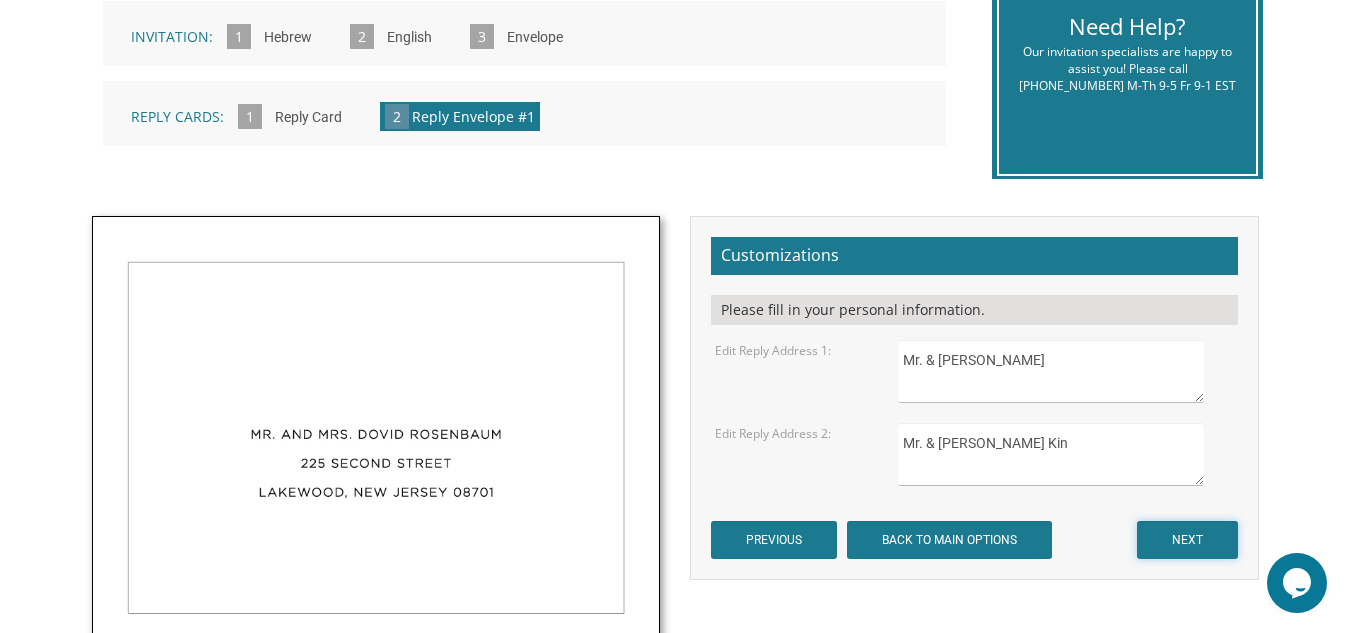 click on "NEXT" at bounding box center [1187, 540] 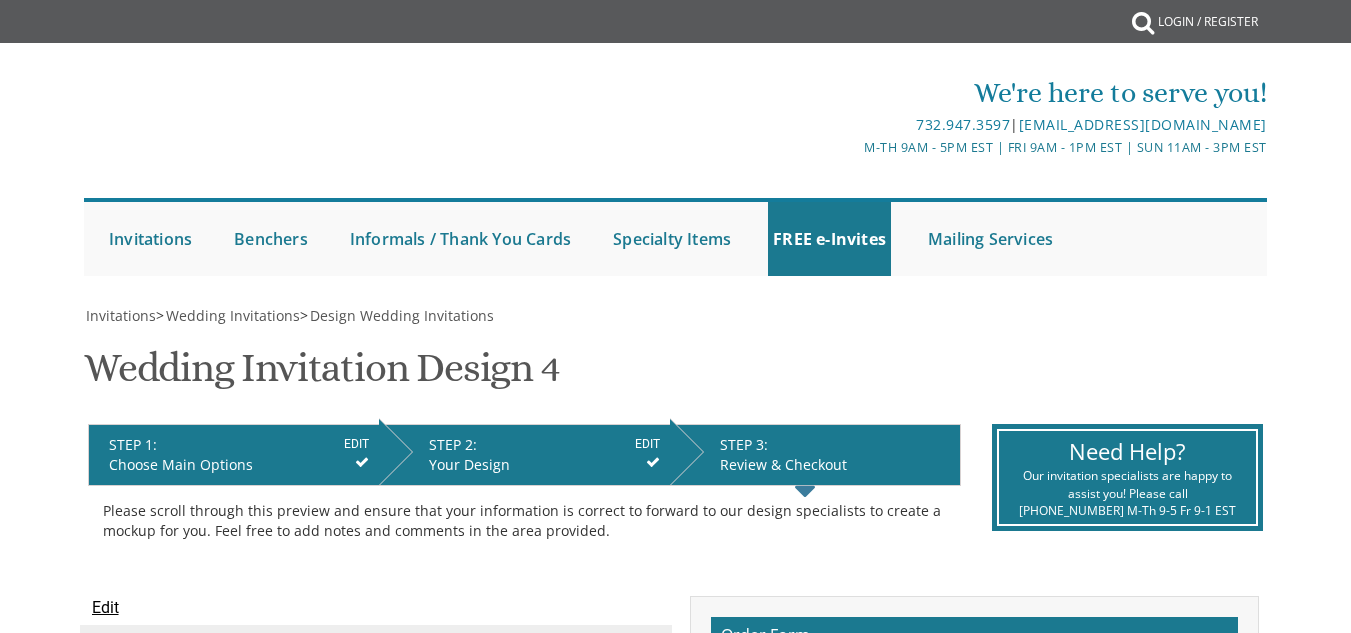 scroll, scrollTop: 0, scrollLeft: 0, axis: both 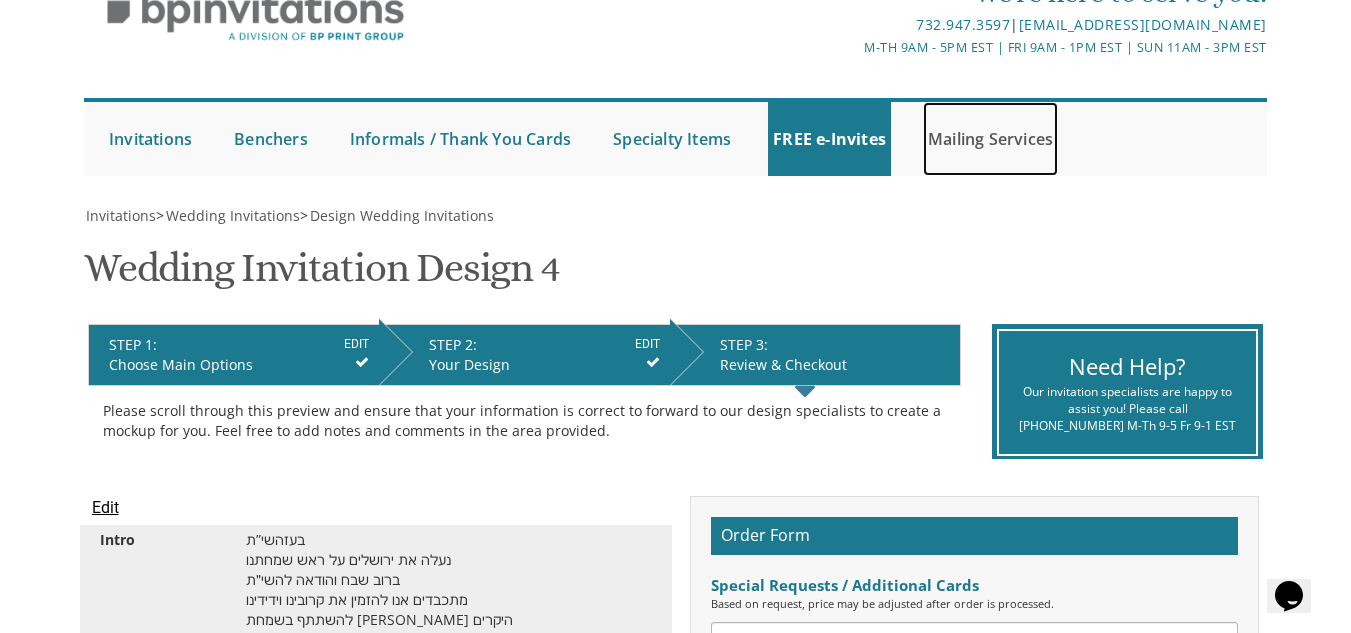click on "Mailing Services" at bounding box center (990, 139) 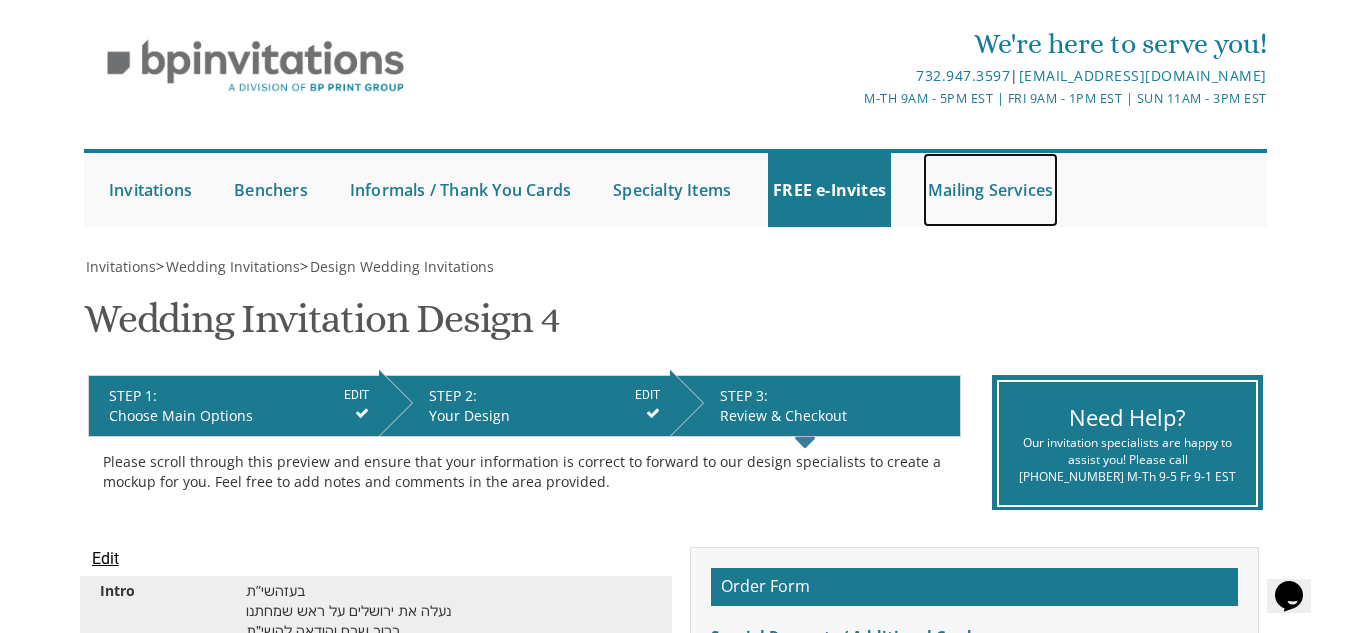 scroll, scrollTop: 0, scrollLeft: 0, axis: both 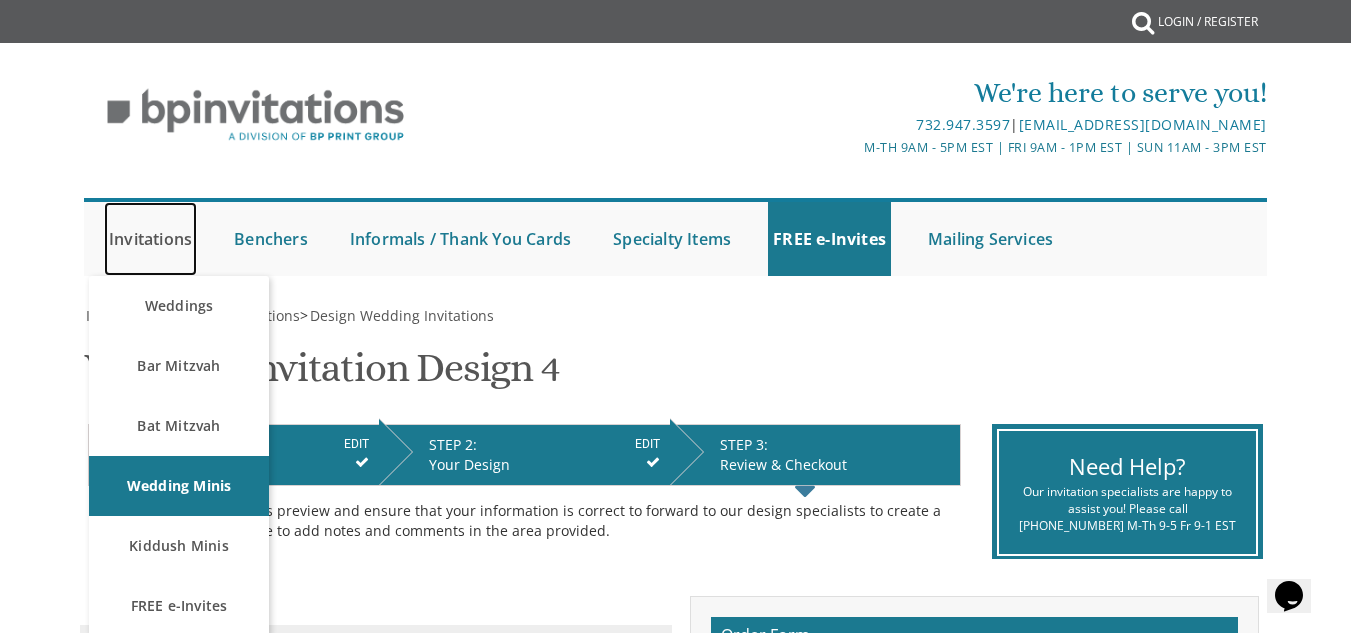 click on "Invitations" at bounding box center [150, 239] 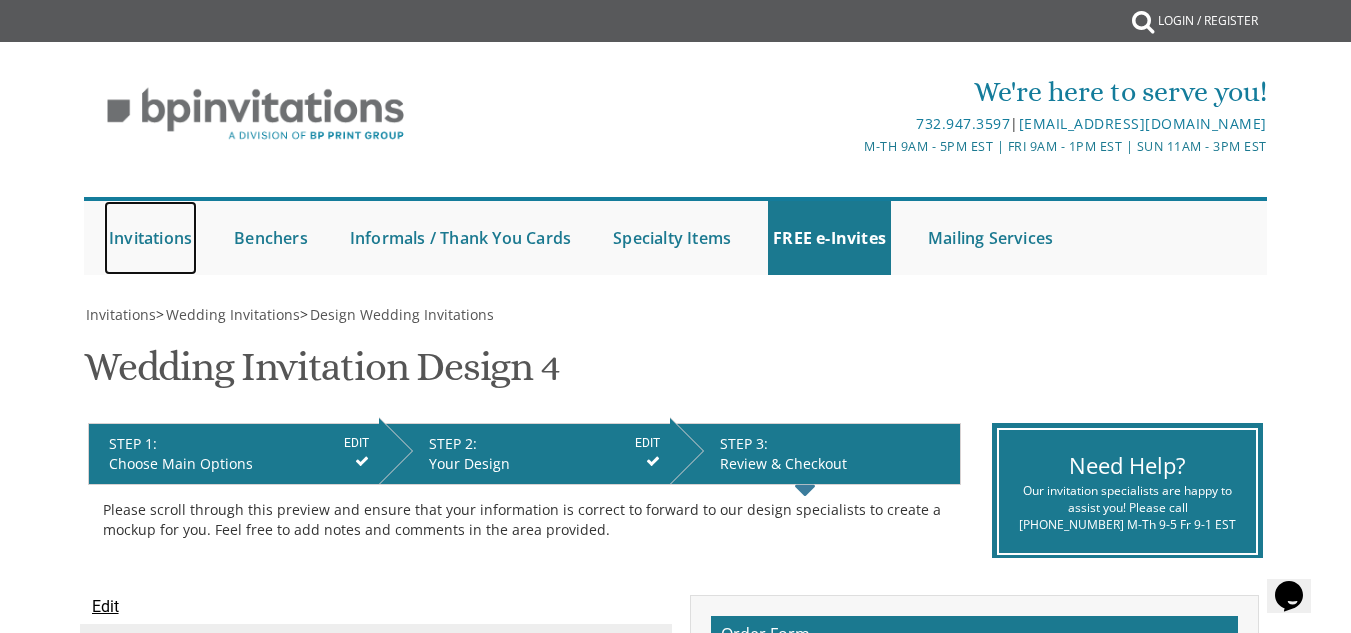 scroll, scrollTop: 0, scrollLeft: 0, axis: both 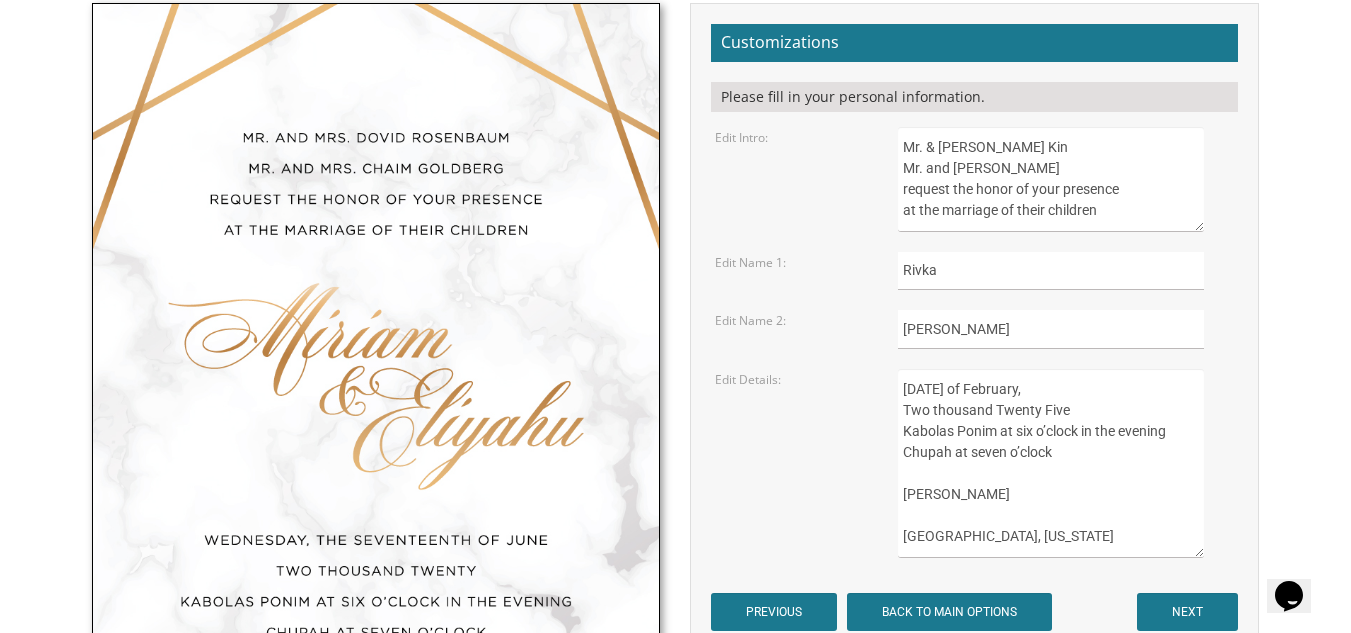 drag, startPoint x: 1268, startPoint y: 0, endPoint x: 904, endPoint y: 293, distance: 467.27402 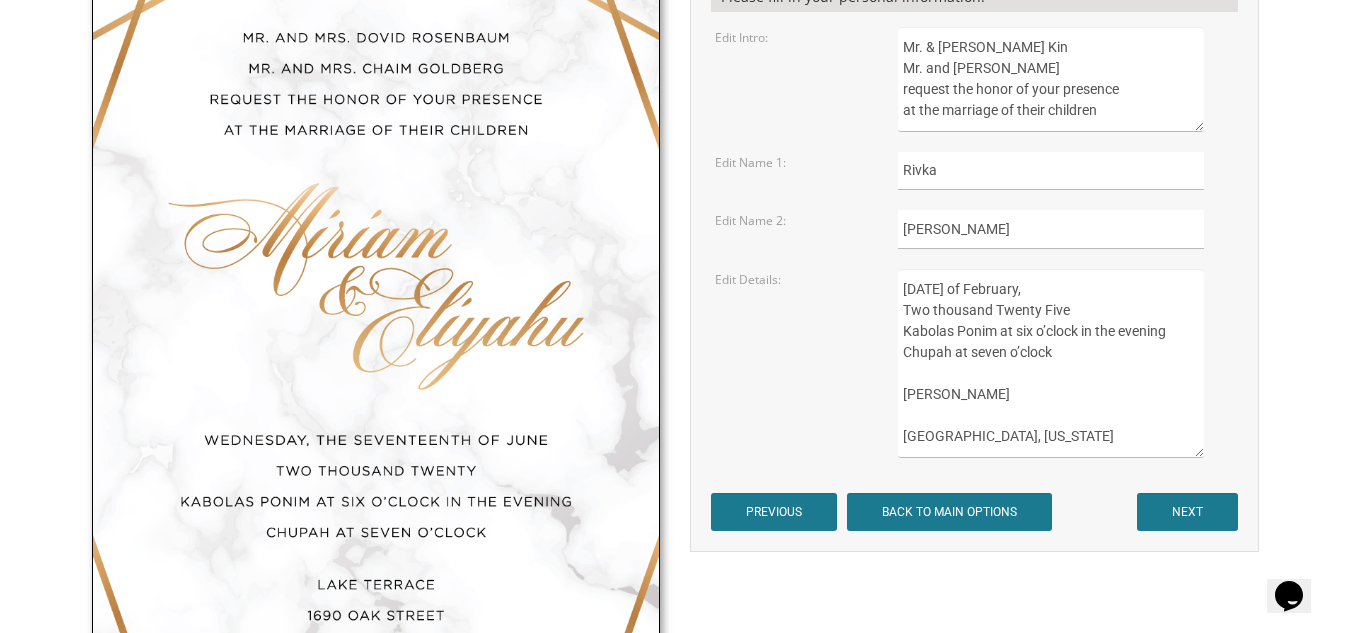 scroll, scrollTop: 700, scrollLeft: 0, axis: vertical 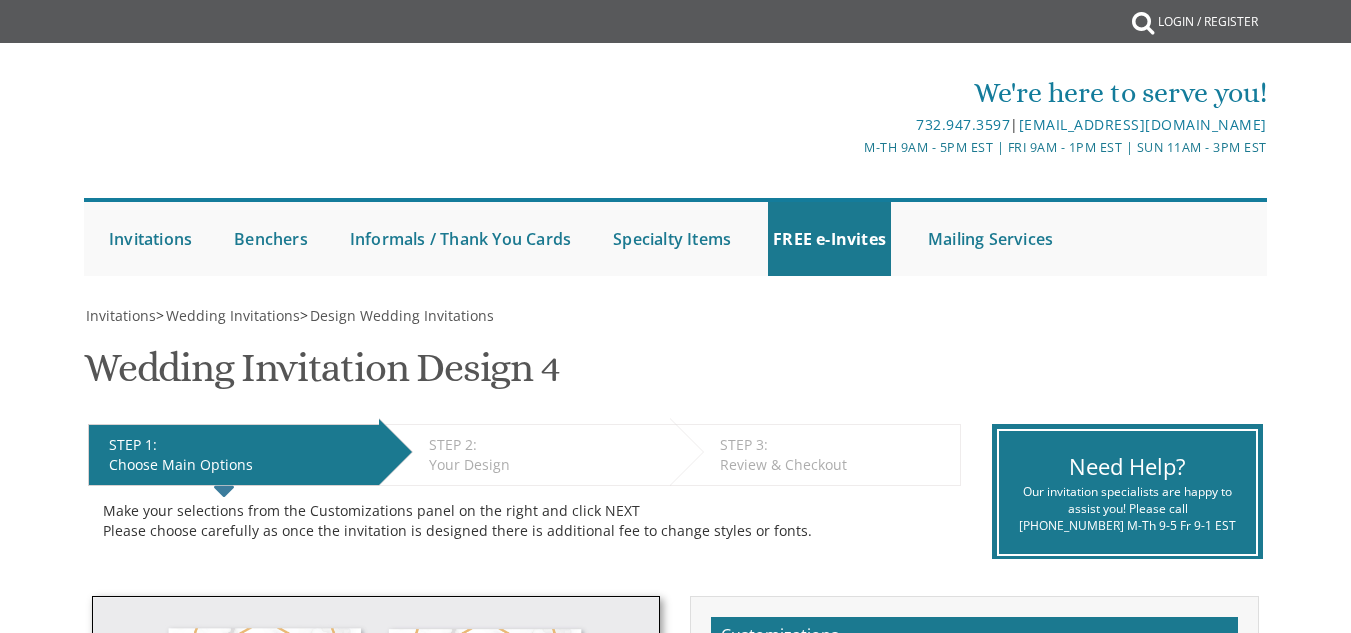 select on "400" 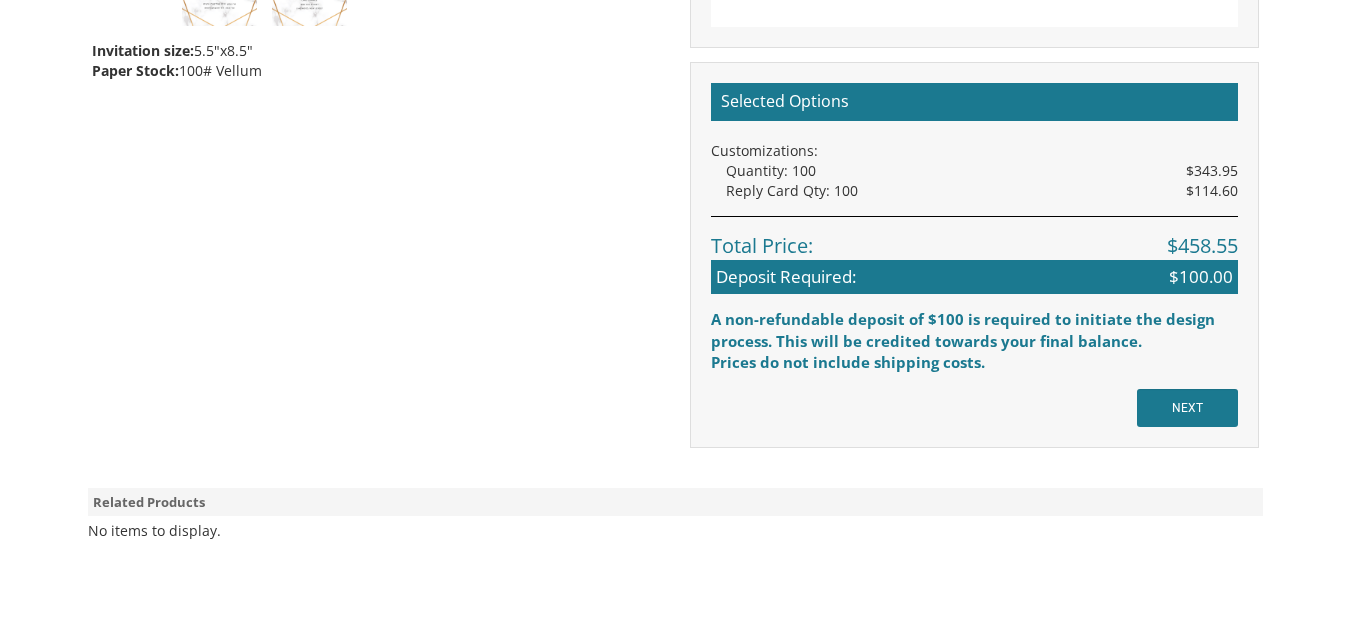 scroll, scrollTop: 0, scrollLeft: 0, axis: both 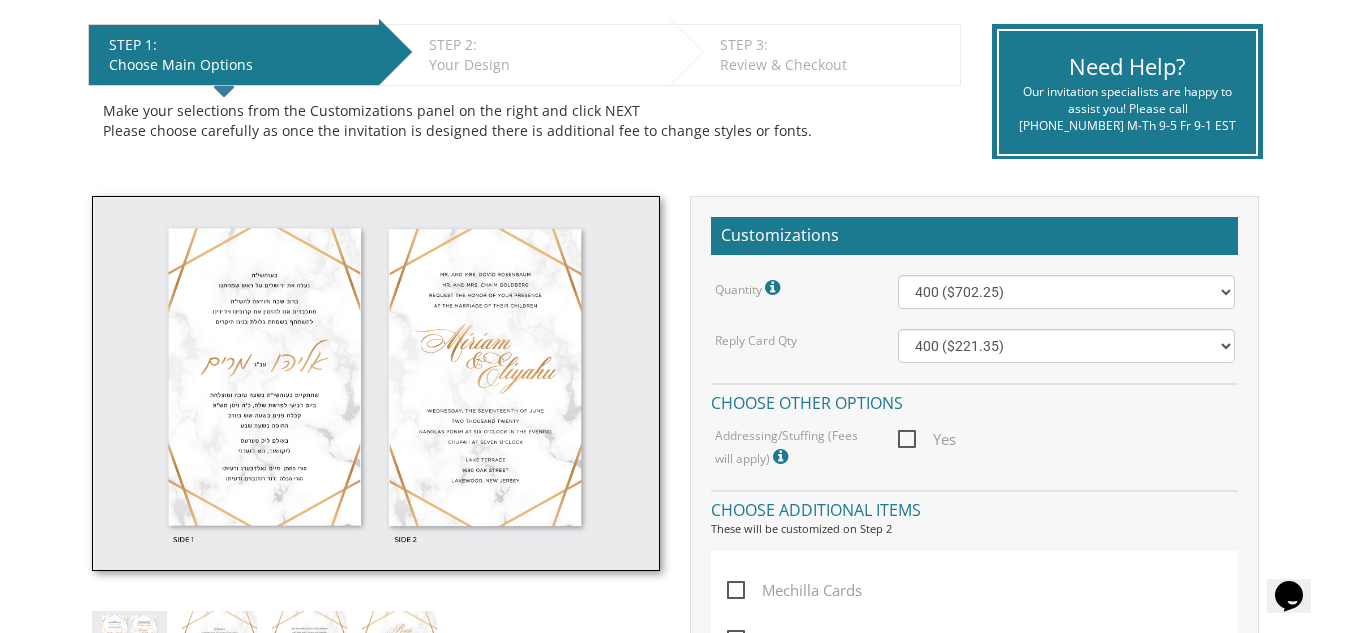 click at bounding box center (376, 383) 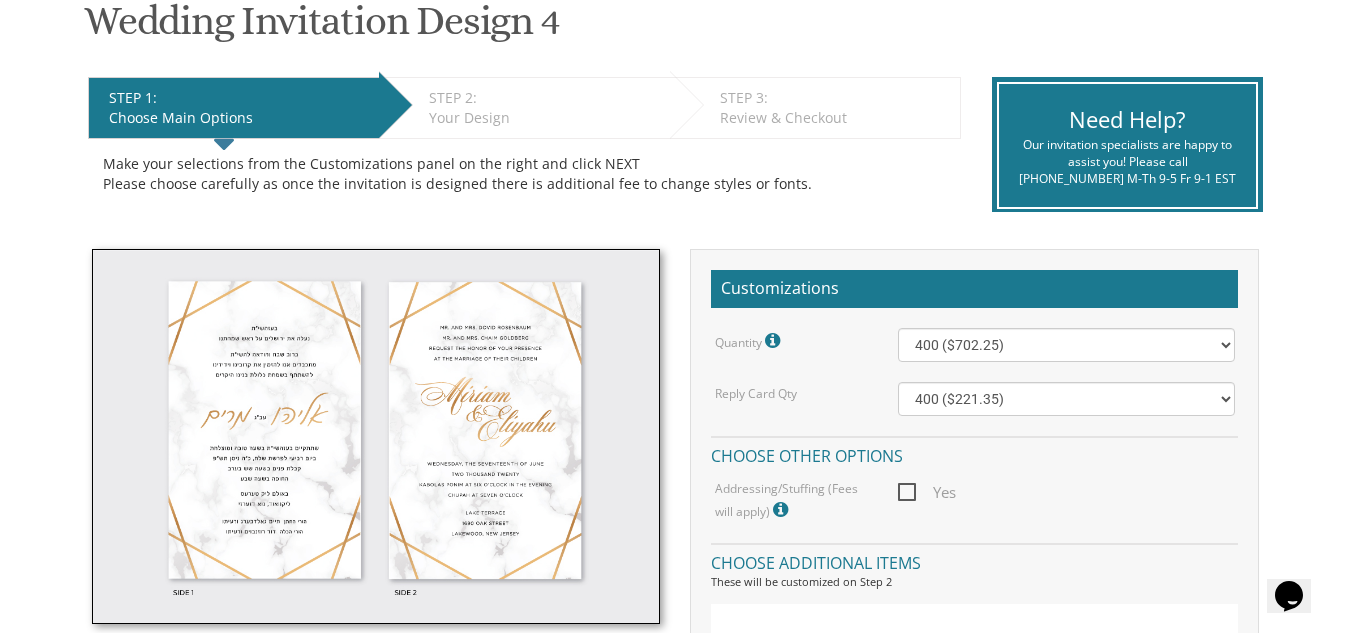 scroll, scrollTop: 300, scrollLeft: 0, axis: vertical 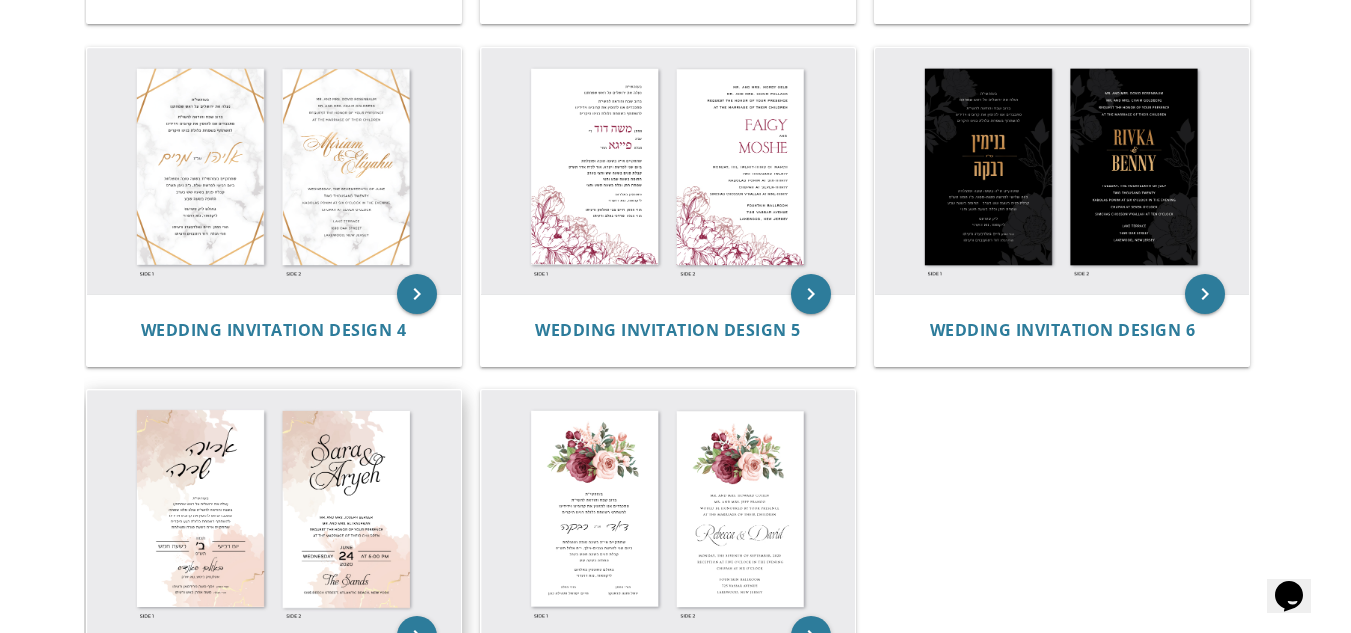 click at bounding box center (274, 513) 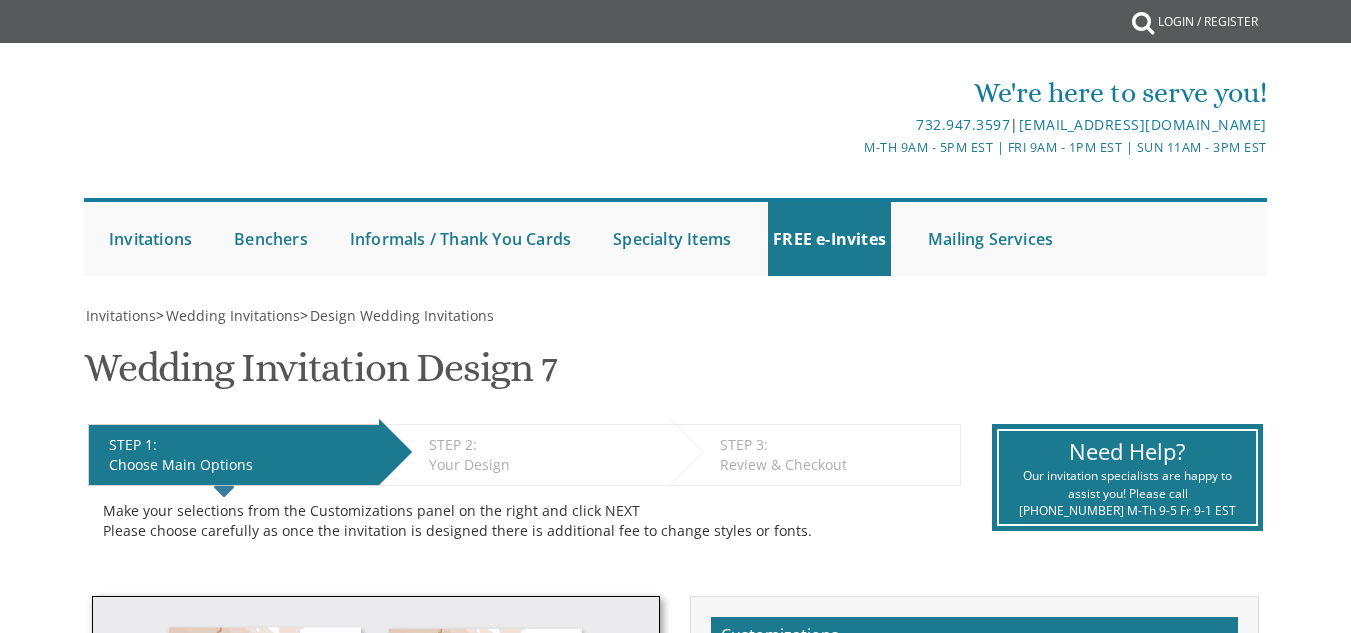scroll, scrollTop: 0, scrollLeft: 0, axis: both 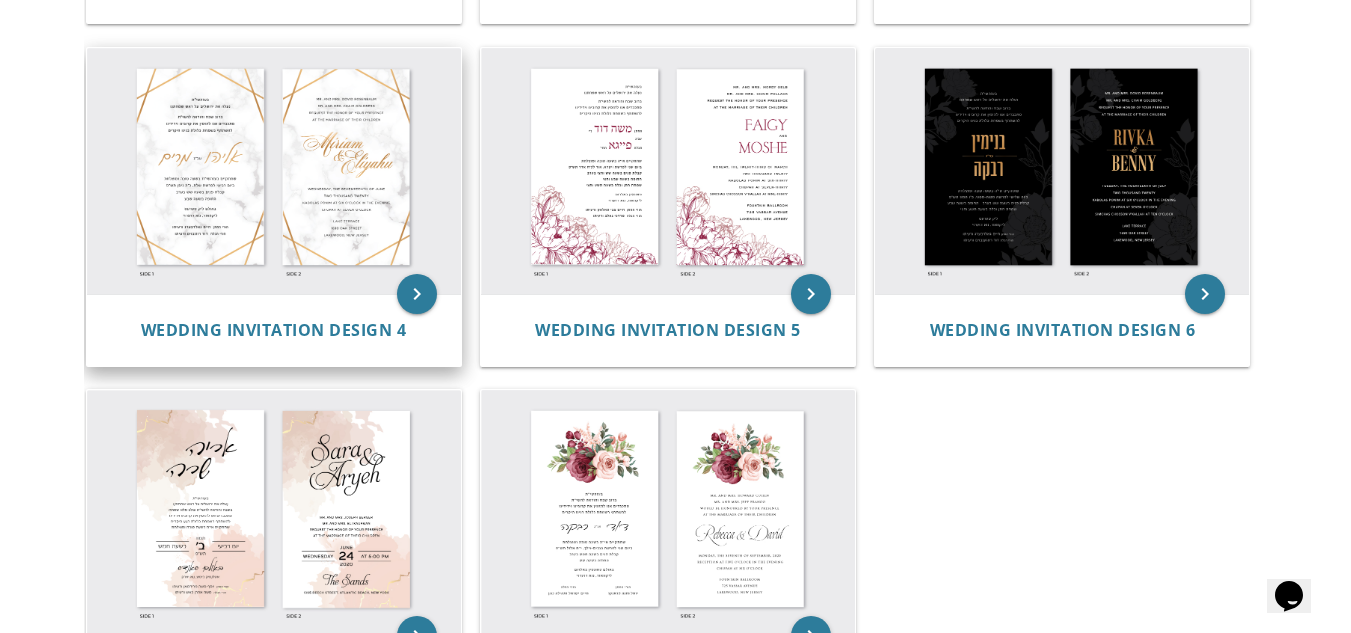 click at bounding box center [274, 171] 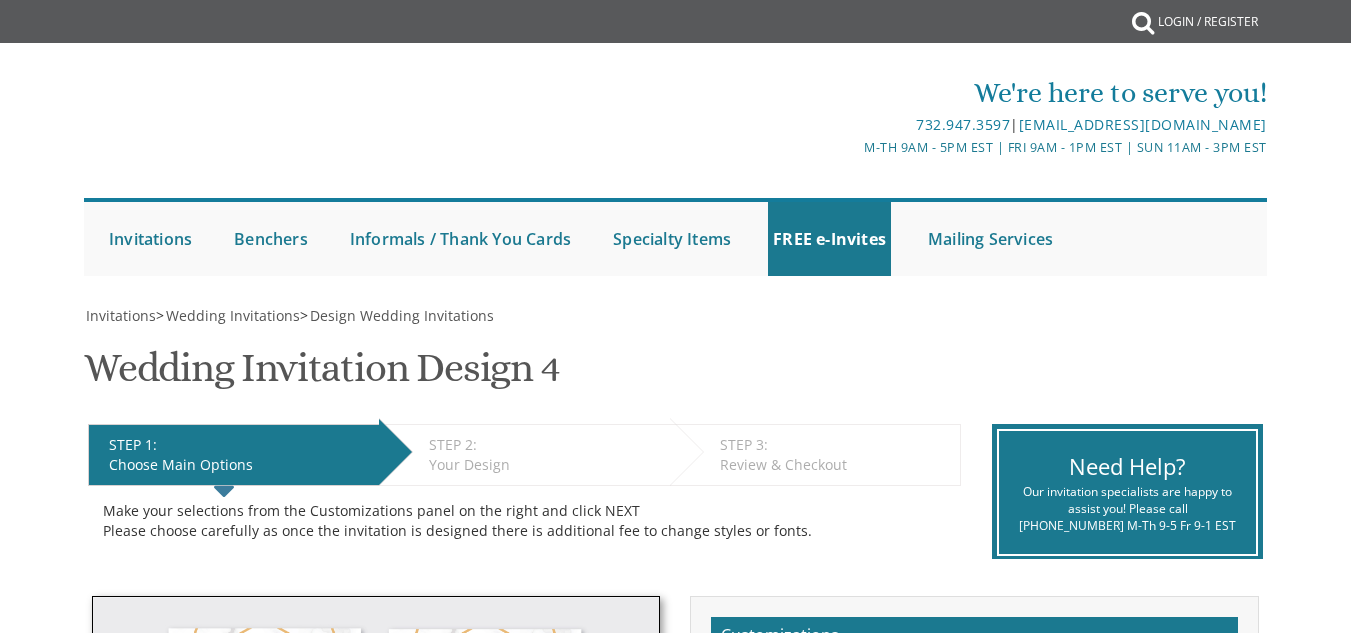scroll, scrollTop: 0, scrollLeft: 0, axis: both 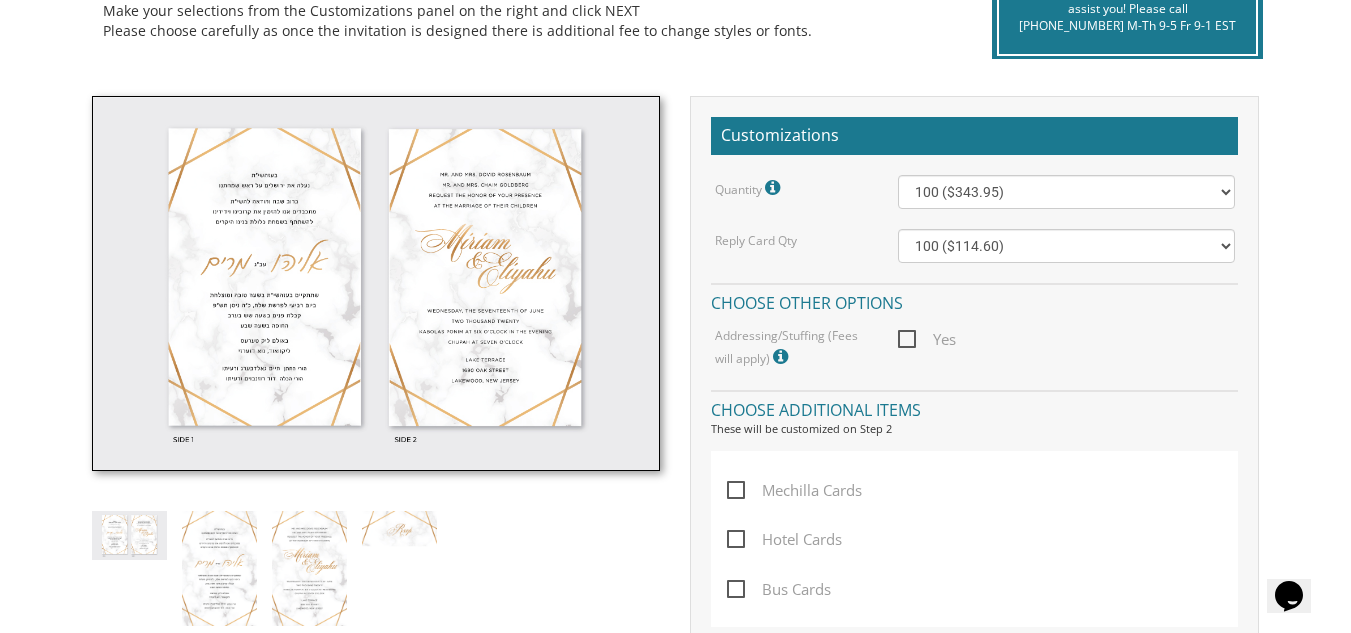 click at bounding box center (376, 283) 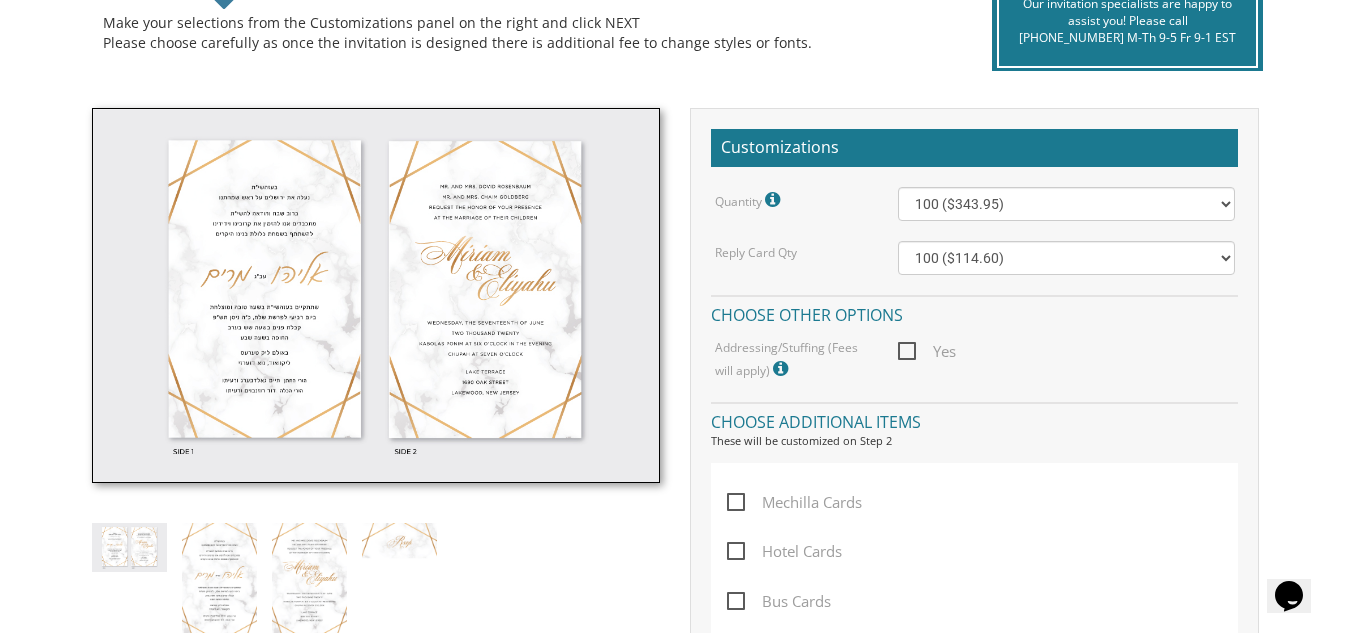 scroll, scrollTop: 500, scrollLeft: 0, axis: vertical 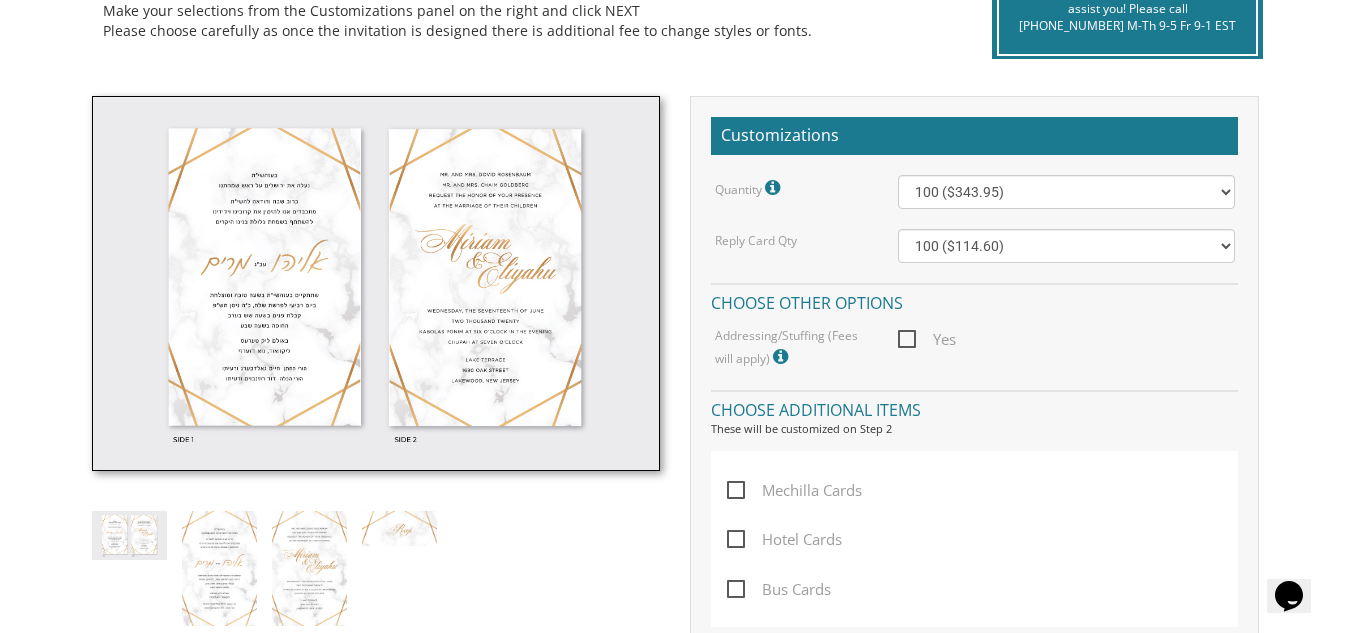 click at bounding box center (376, 283) 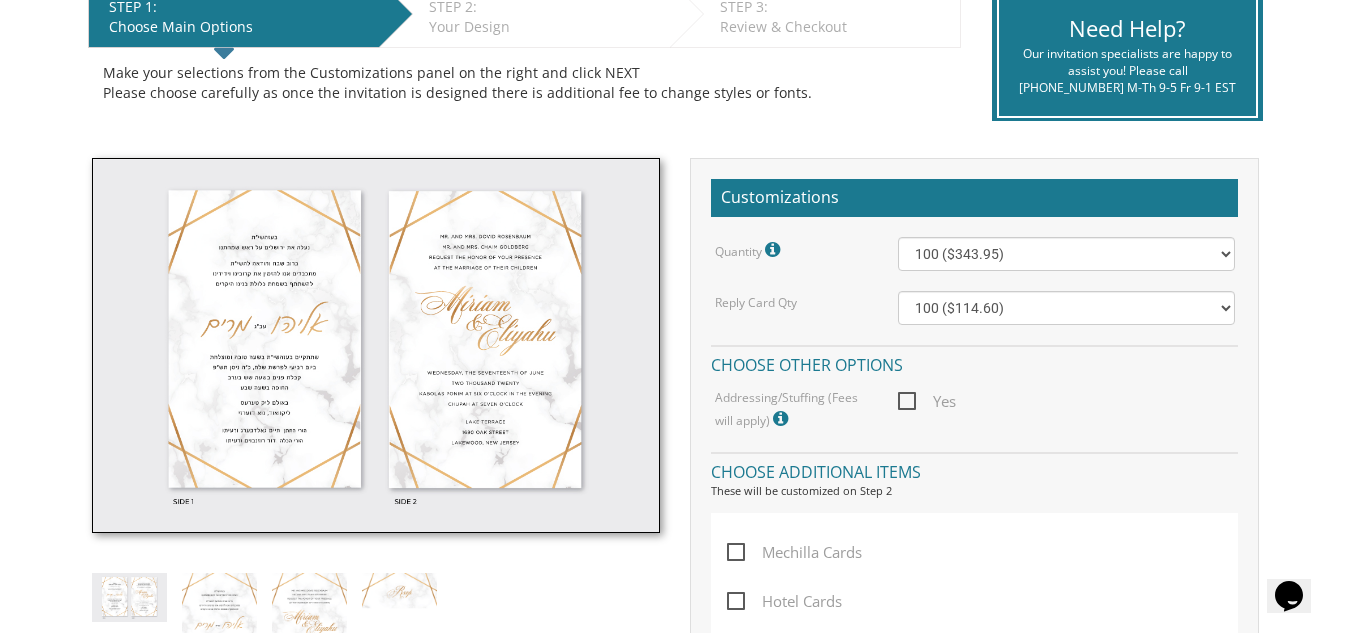 scroll, scrollTop: 500, scrollLeft: 0, axis: vertical 